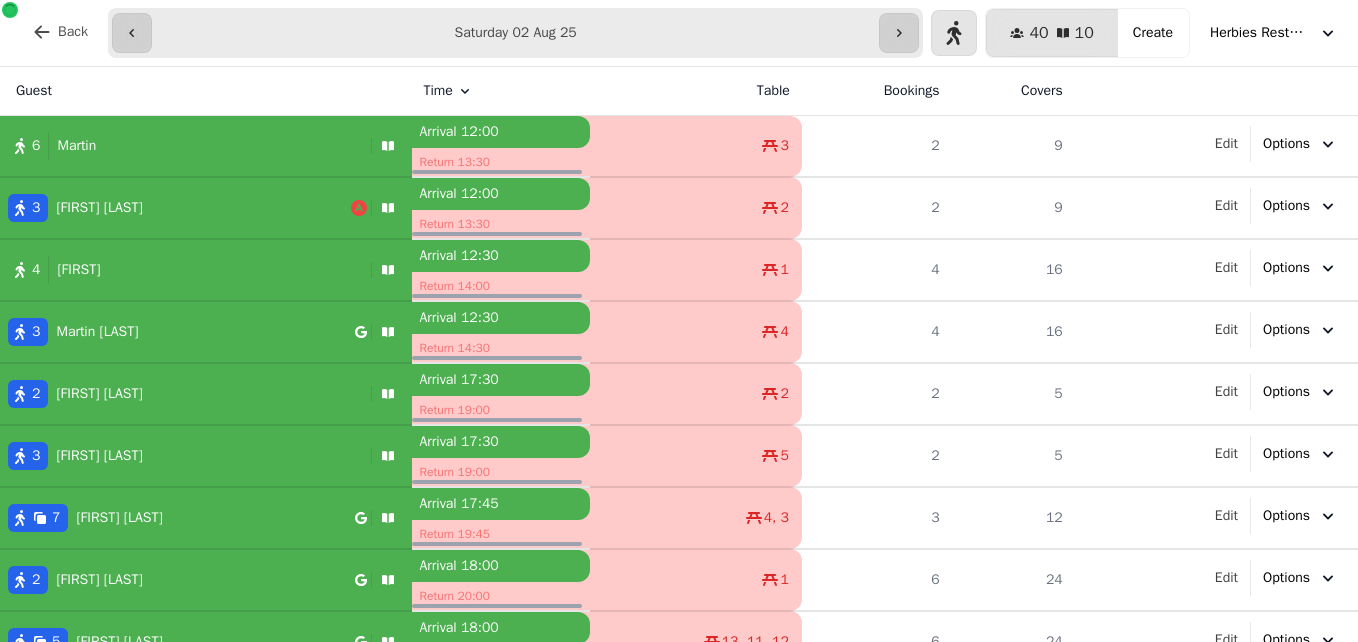 select on "**********" 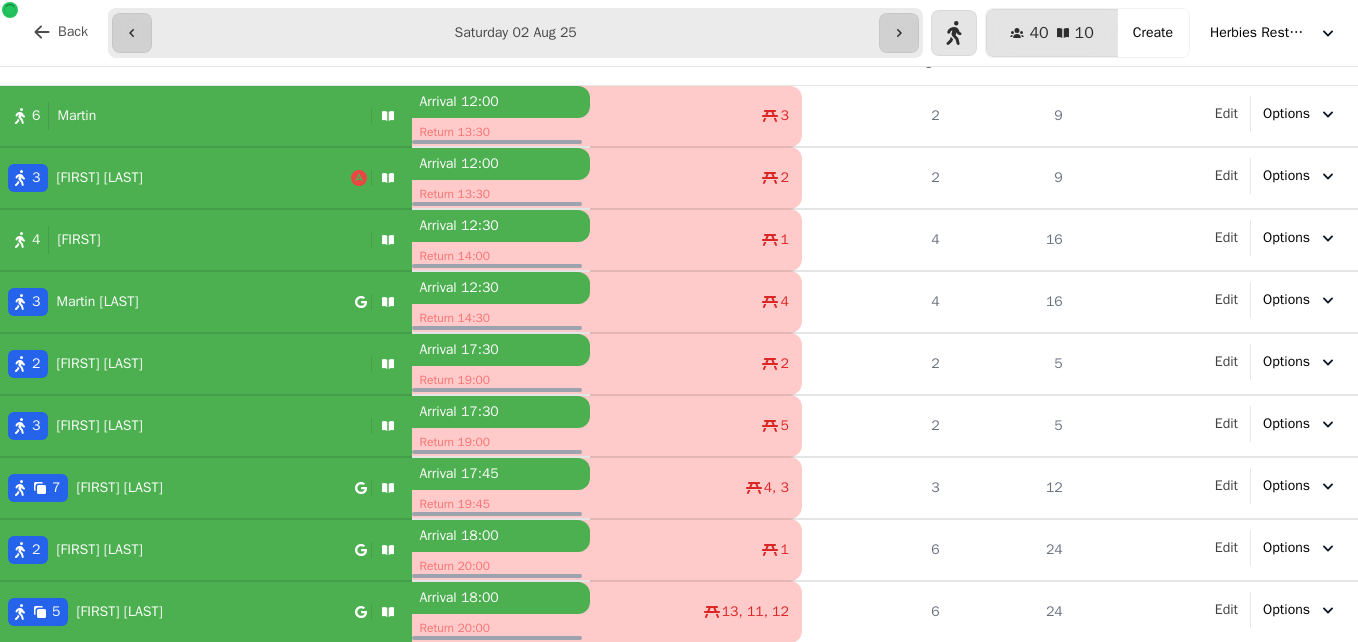 scroll, scrollTop: 0, scrollLeft: 0, axis: both 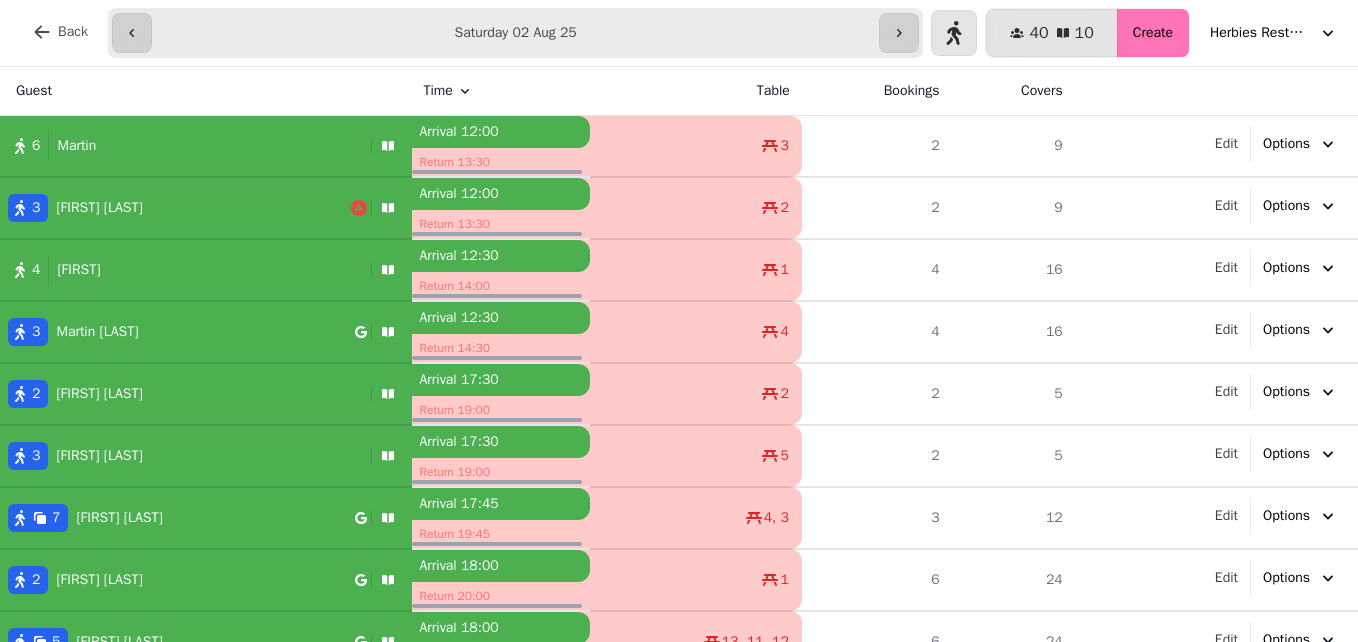 click on "Create" at bounding box center [1153, 33] 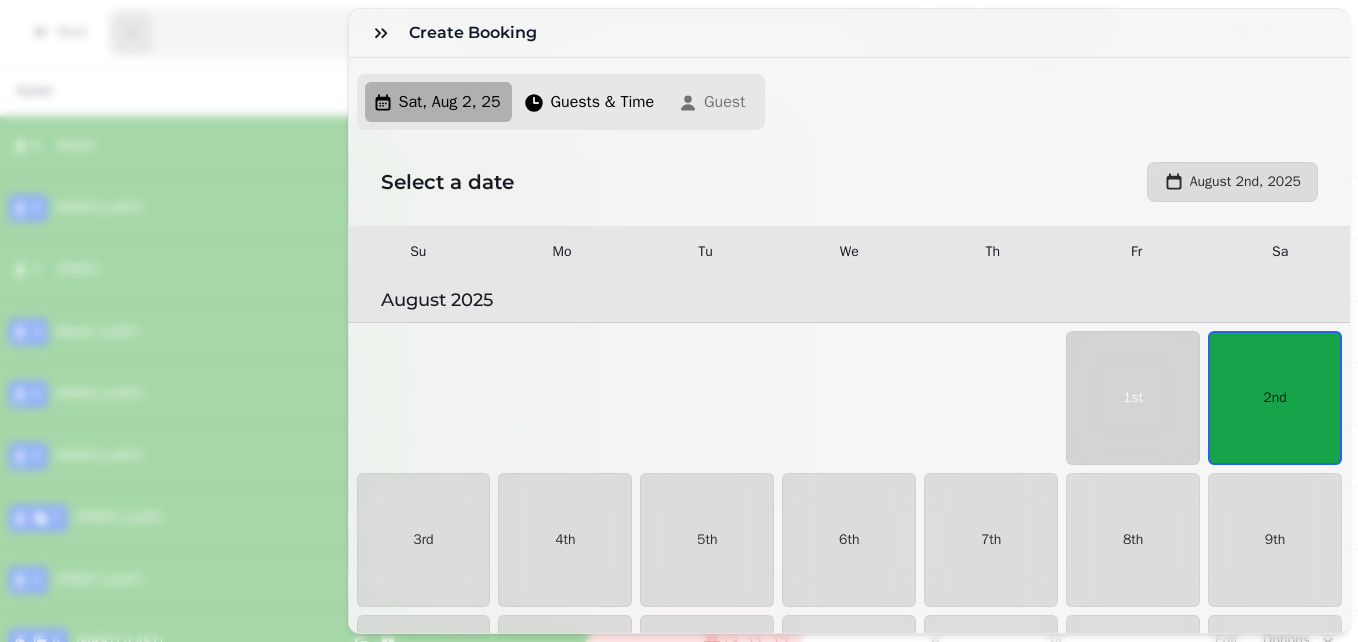 click on "Create Booking" at bounding box center [850, 33] 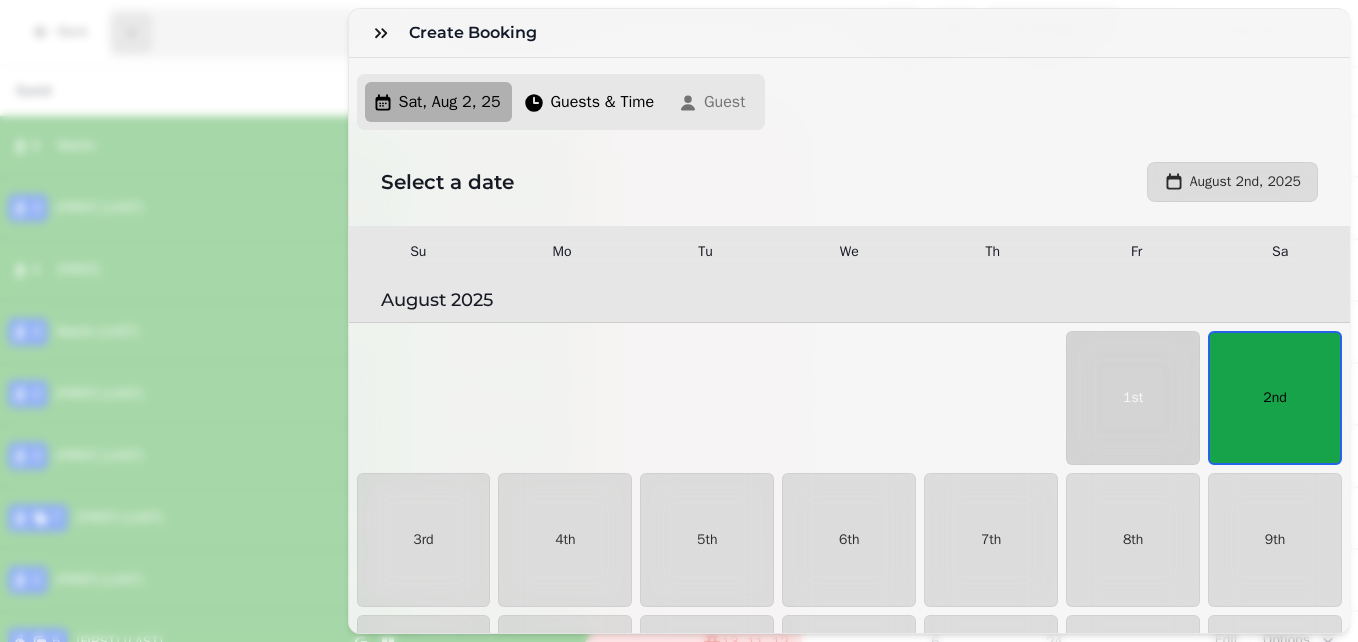 click on "2nd" at bounding box center [1275, 398] 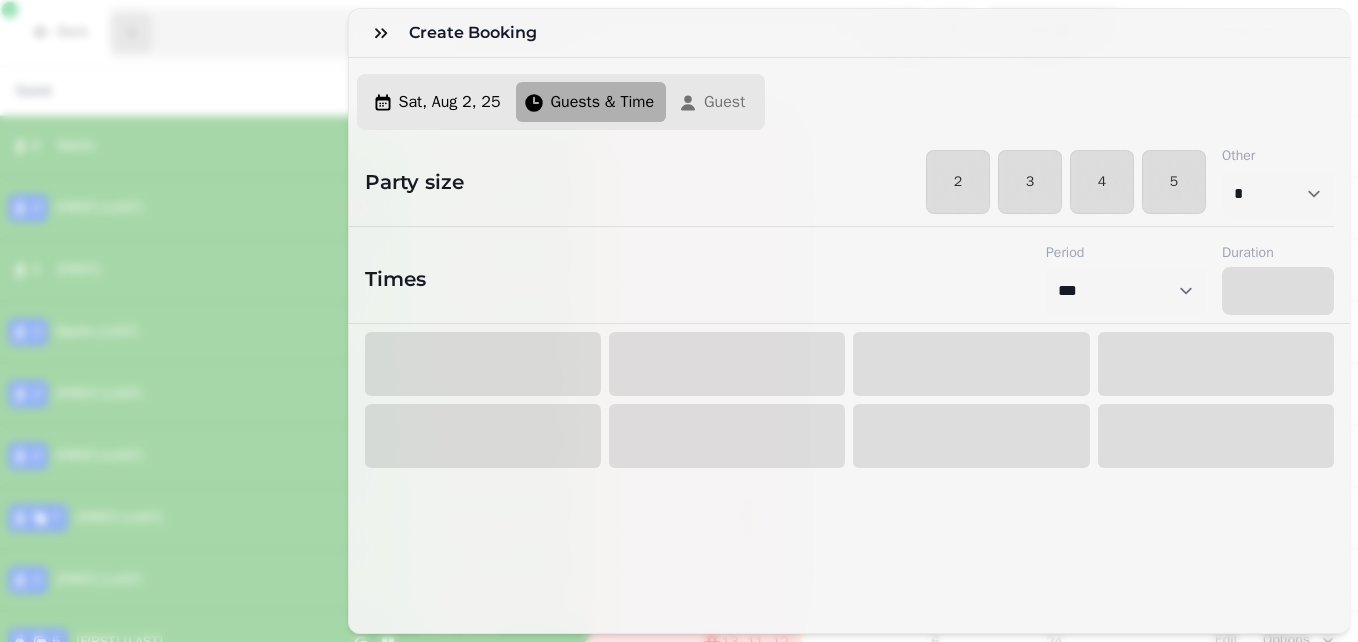select on "****" 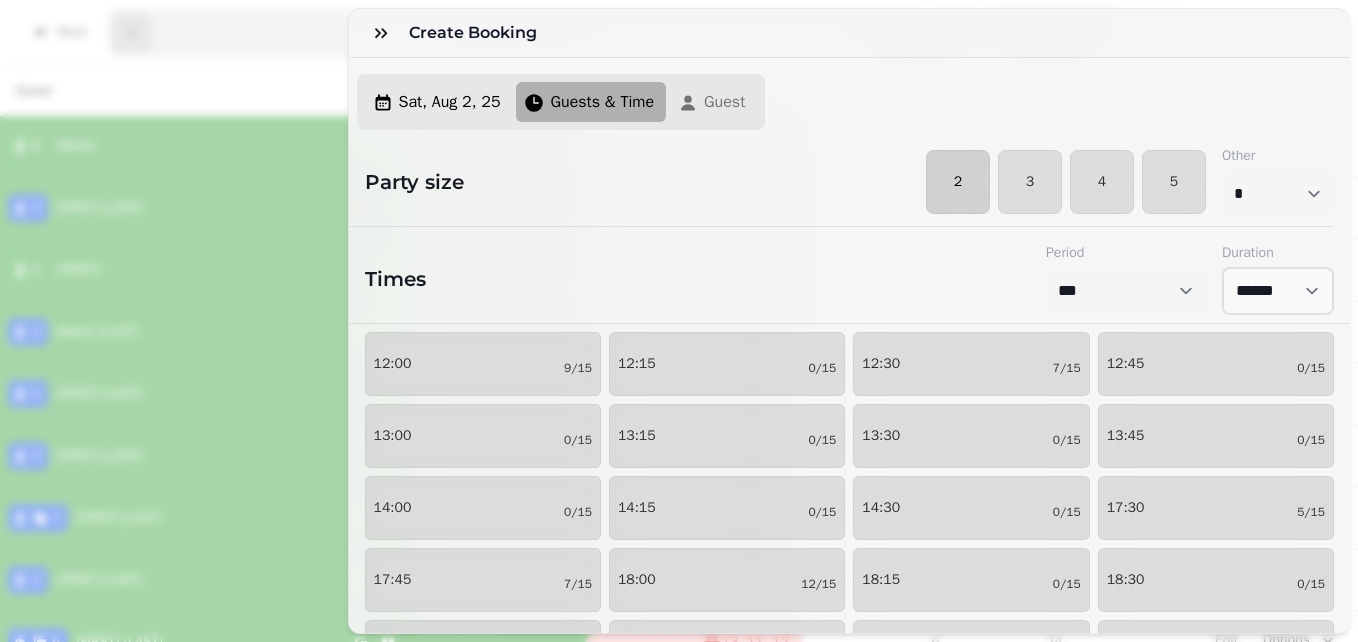 click on "2" at bounding box center (958, 182) 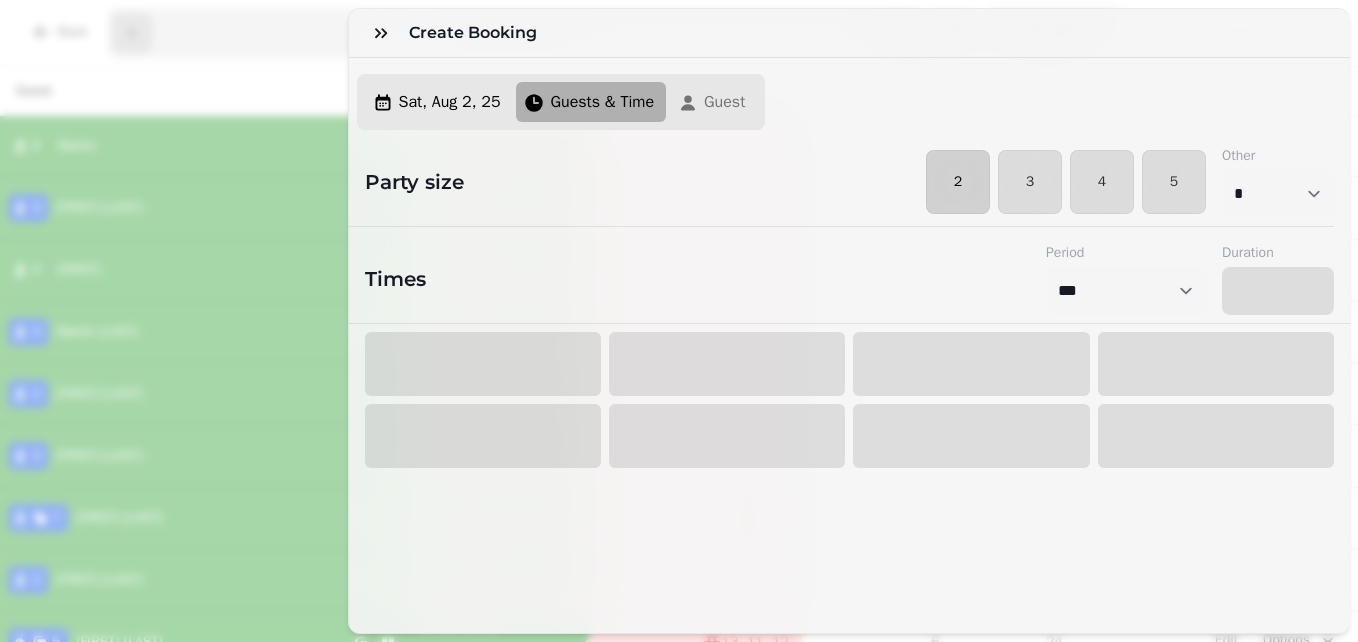 select on "****" 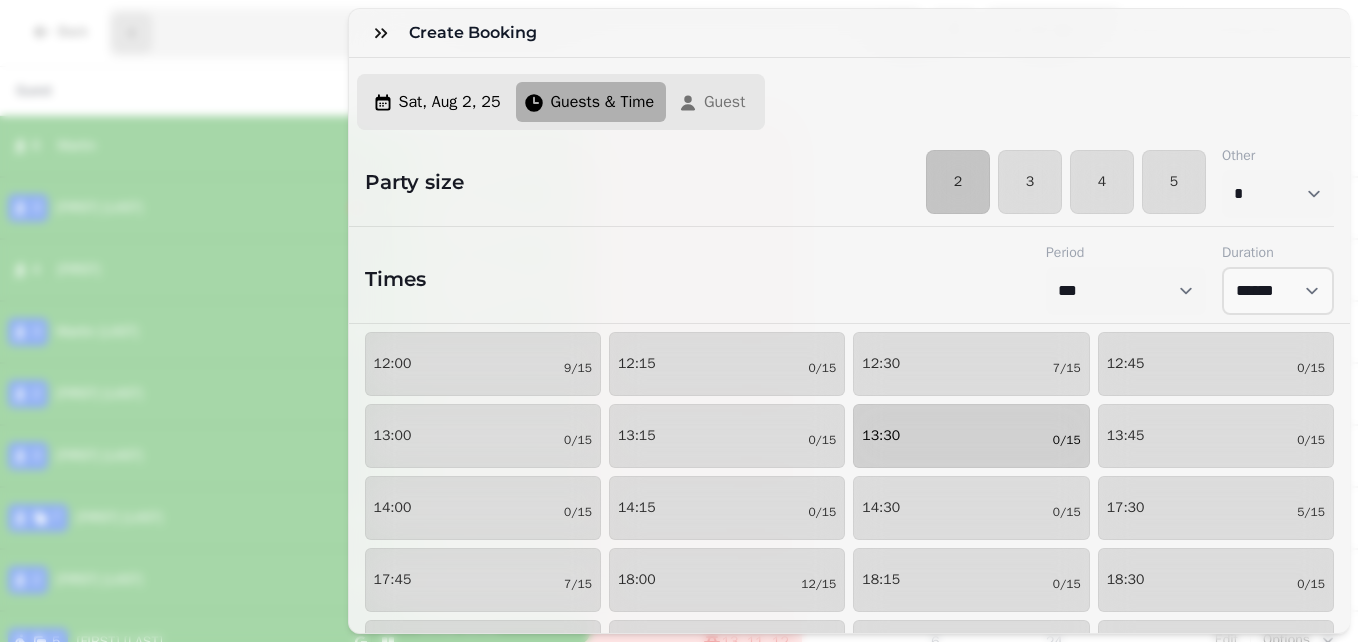click on "[TIME] [MONTH]" at bounding box center [971, 436] 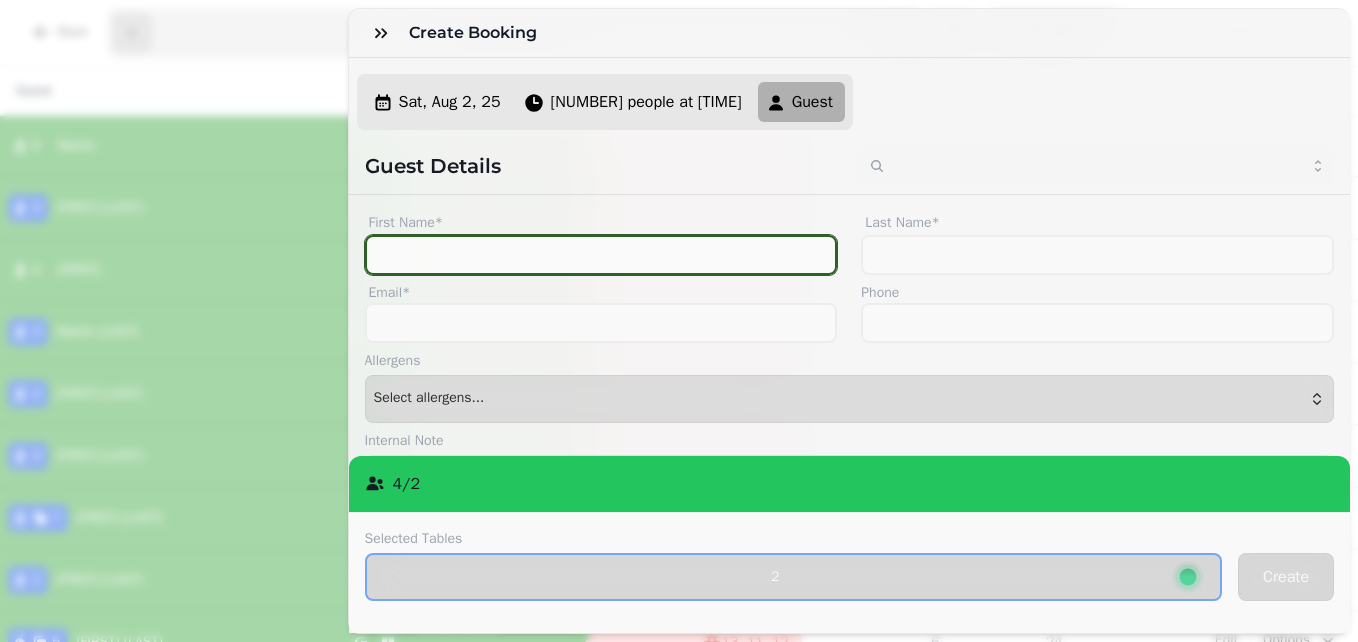 click on "First Name*" at bounding box center [601, 255] 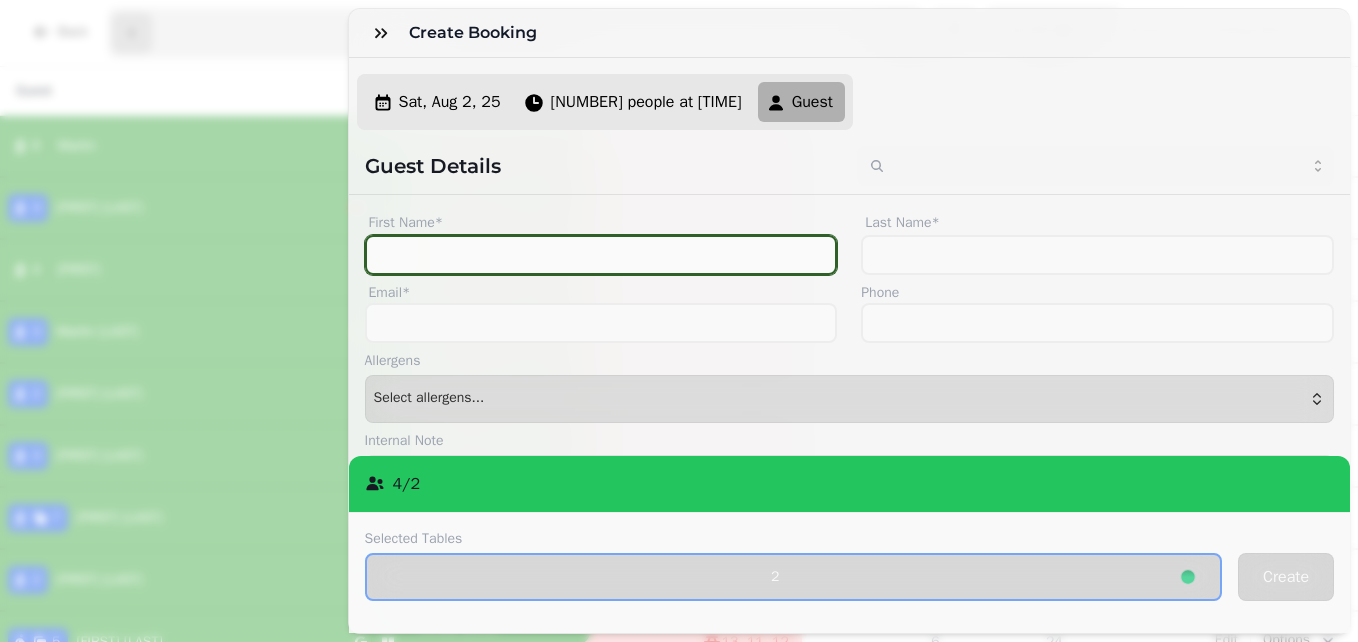 click on "First Name*" at bounding box center (601, 255) 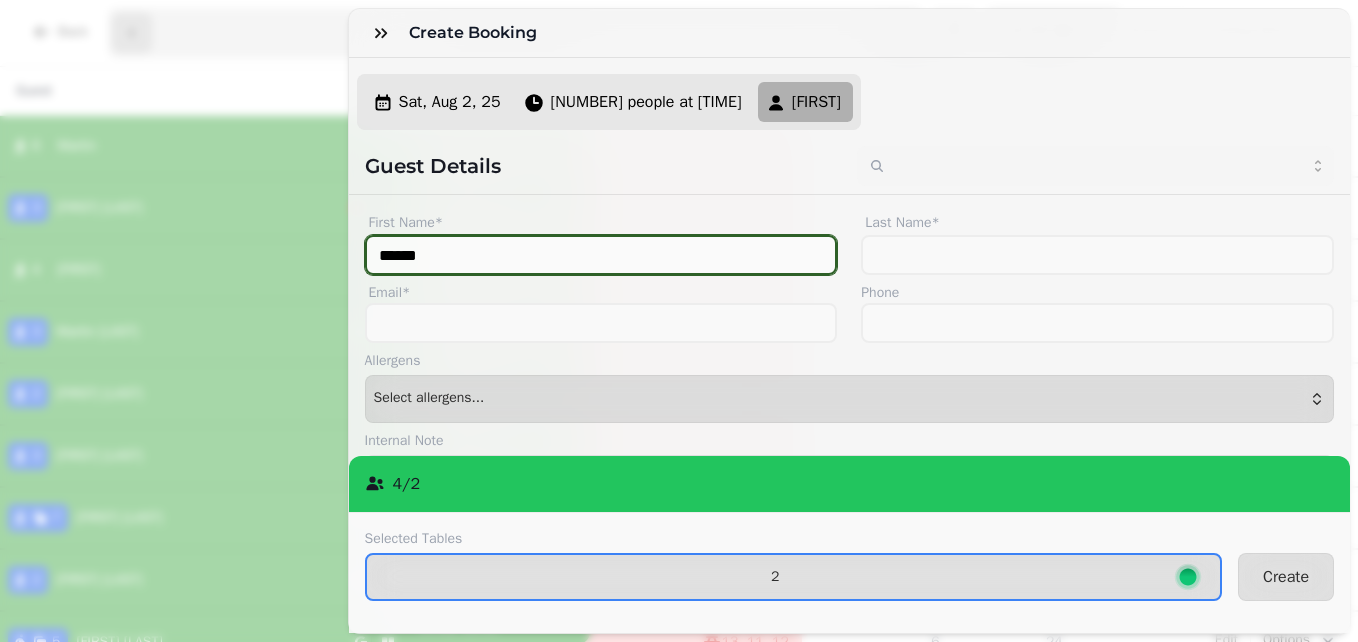 type on "******" 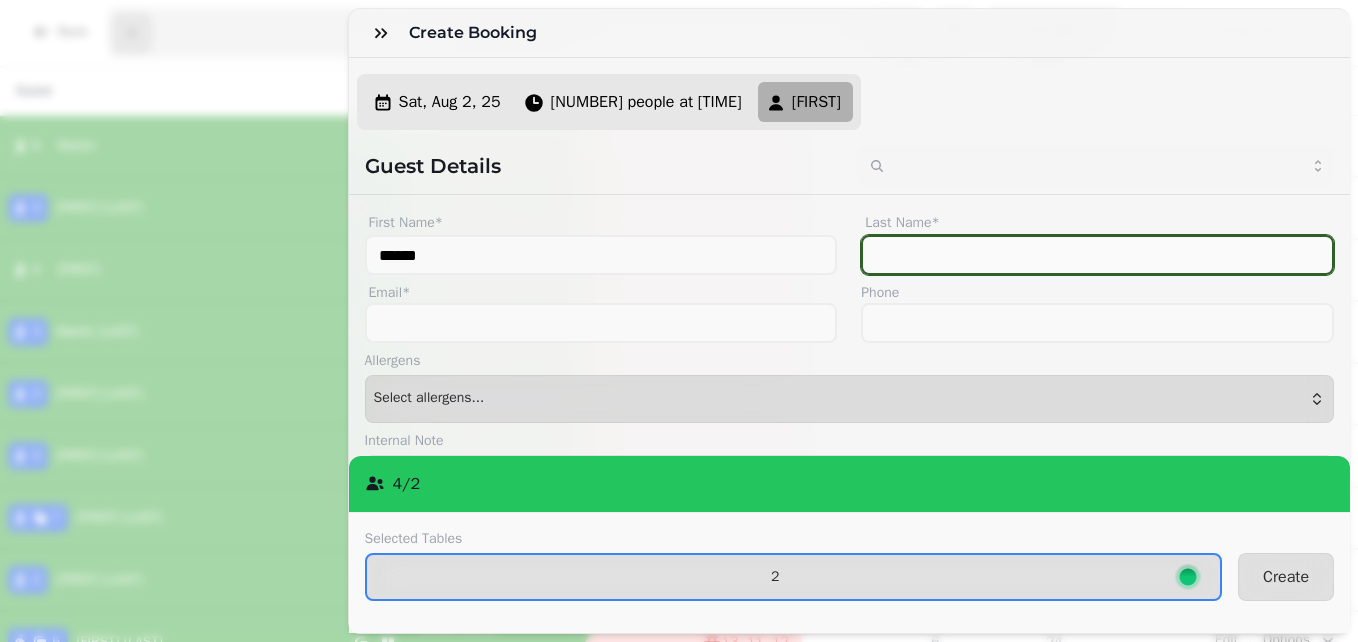 click on "Last Name*" at bounding box center (1097, 255) 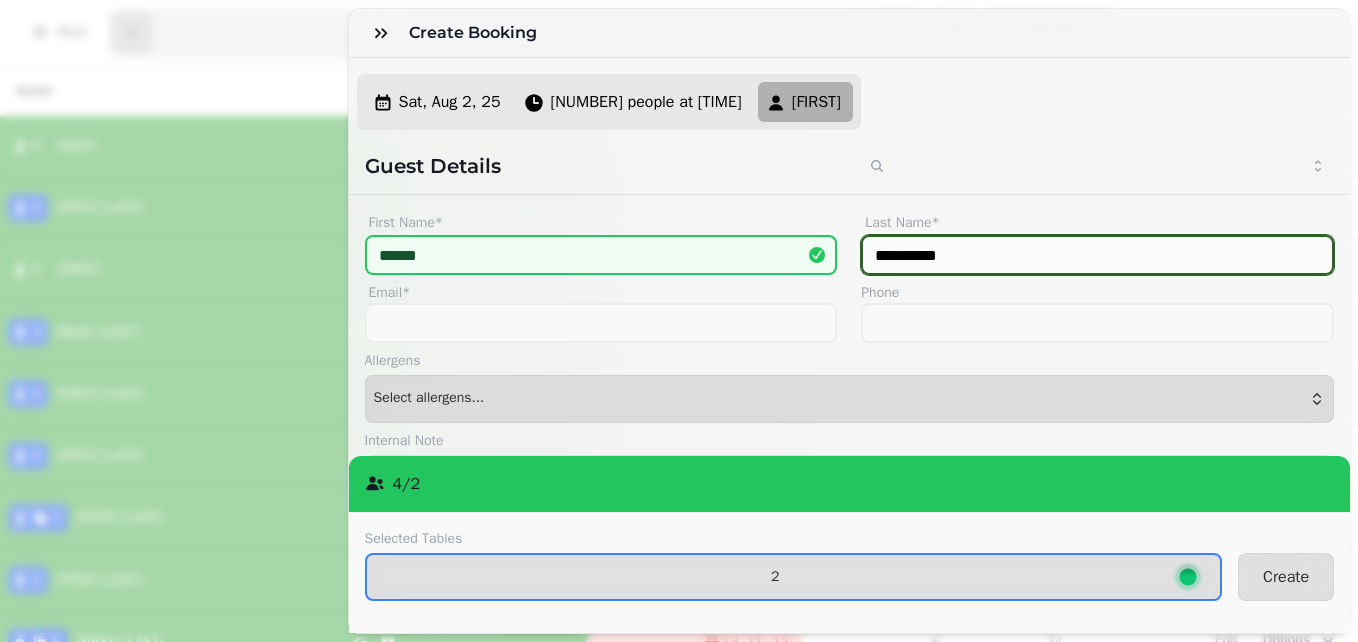 scroll, scrollTop: 219, scrollLeft: 0, axis: vertical 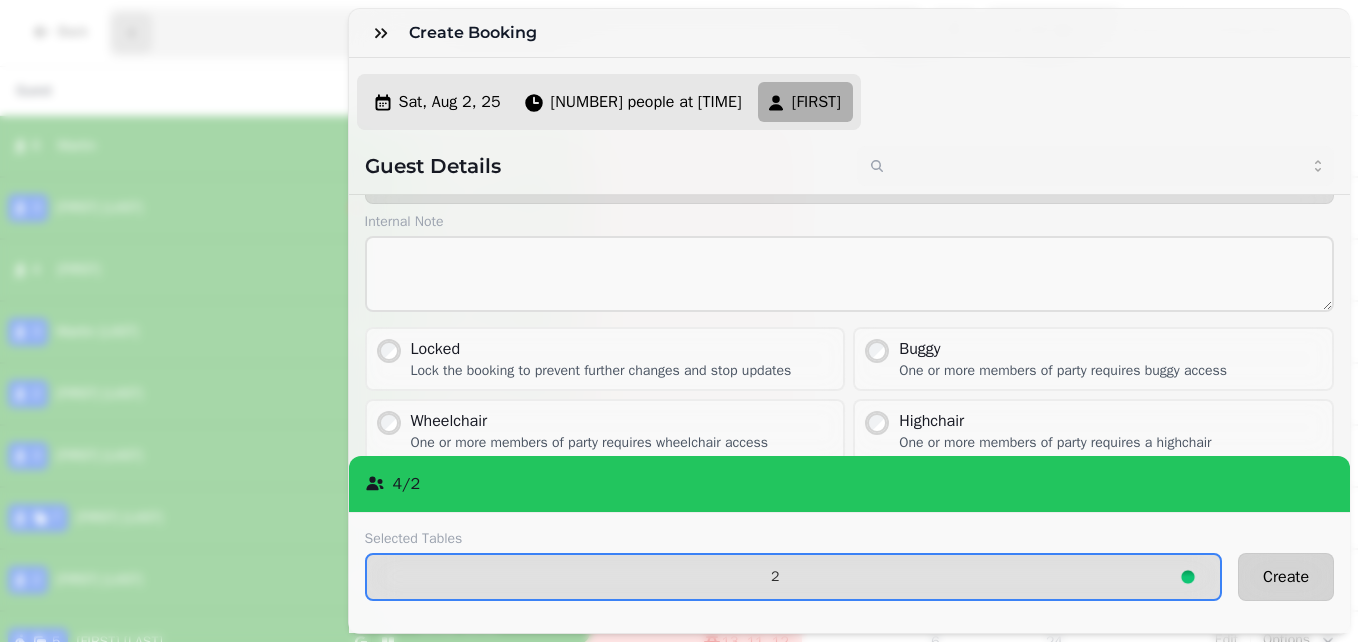type on "**********" 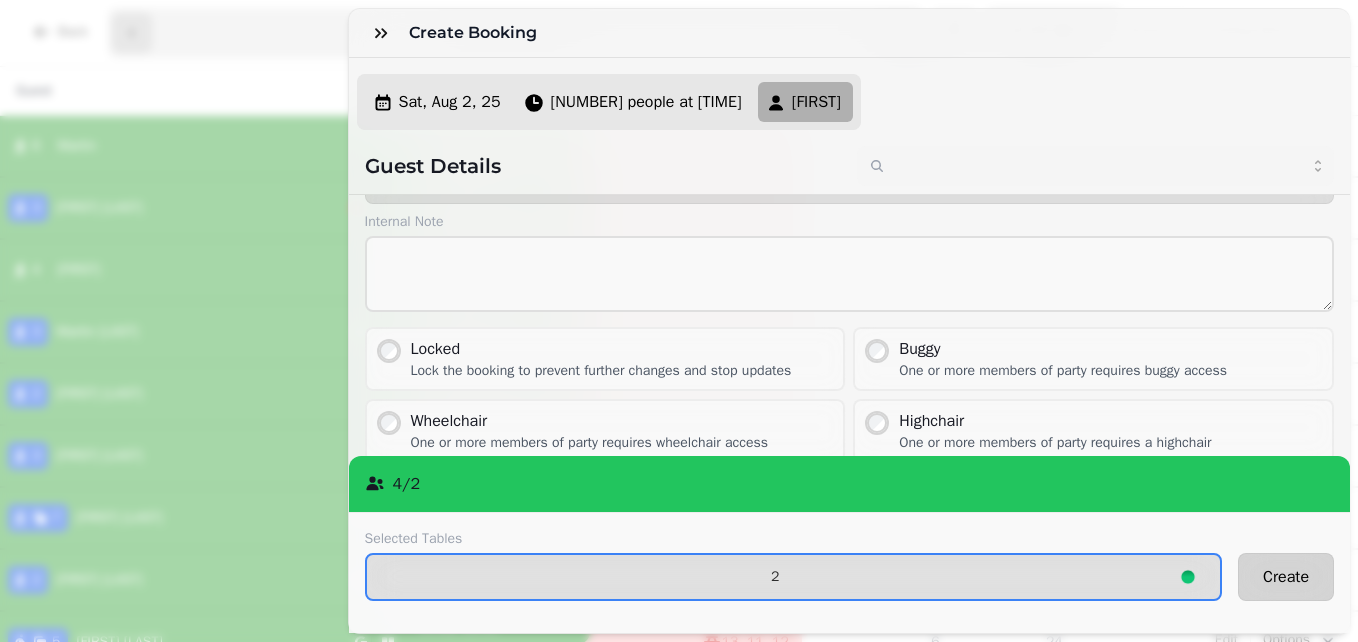 click on "Create" at bounding box center [1286, 577] 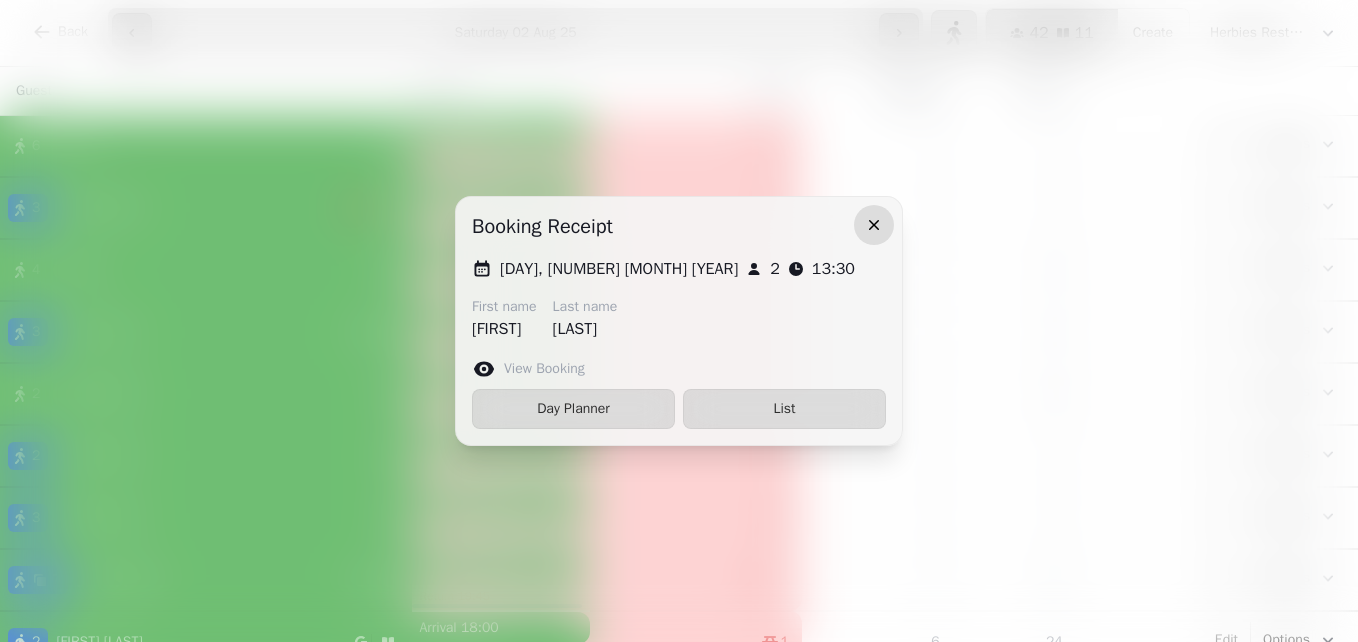 click 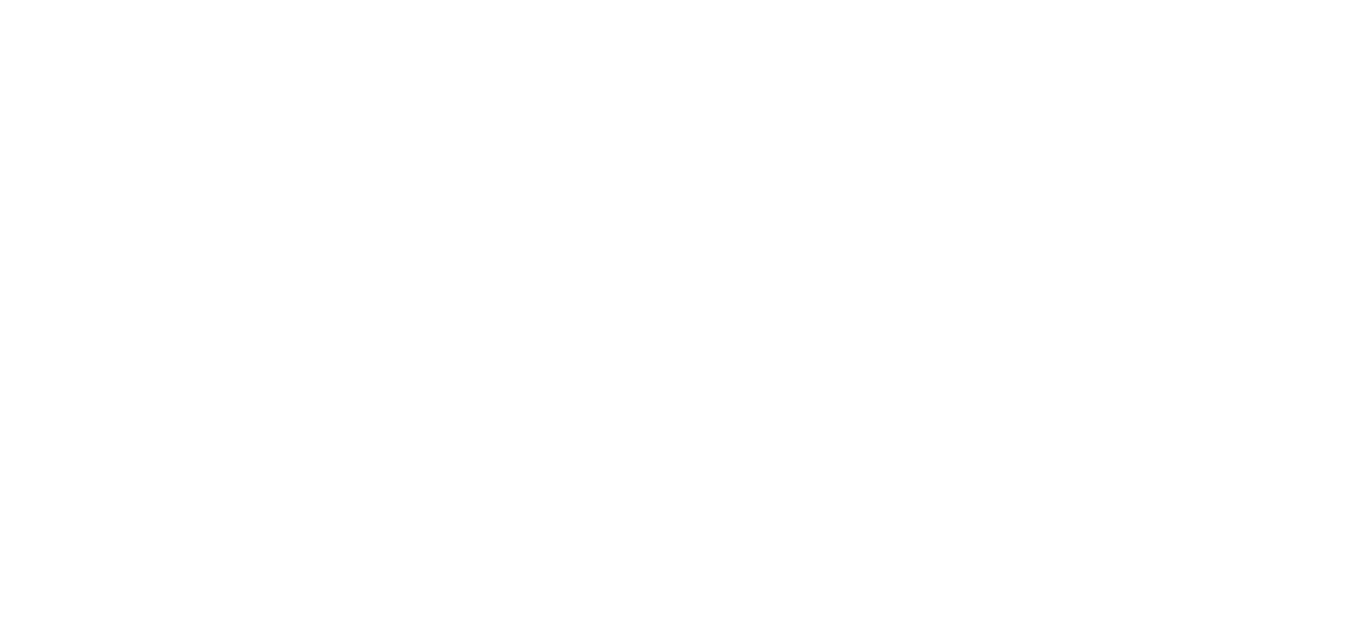 scroll, scrollTop: 0, scrollLeft: 0, axis: both 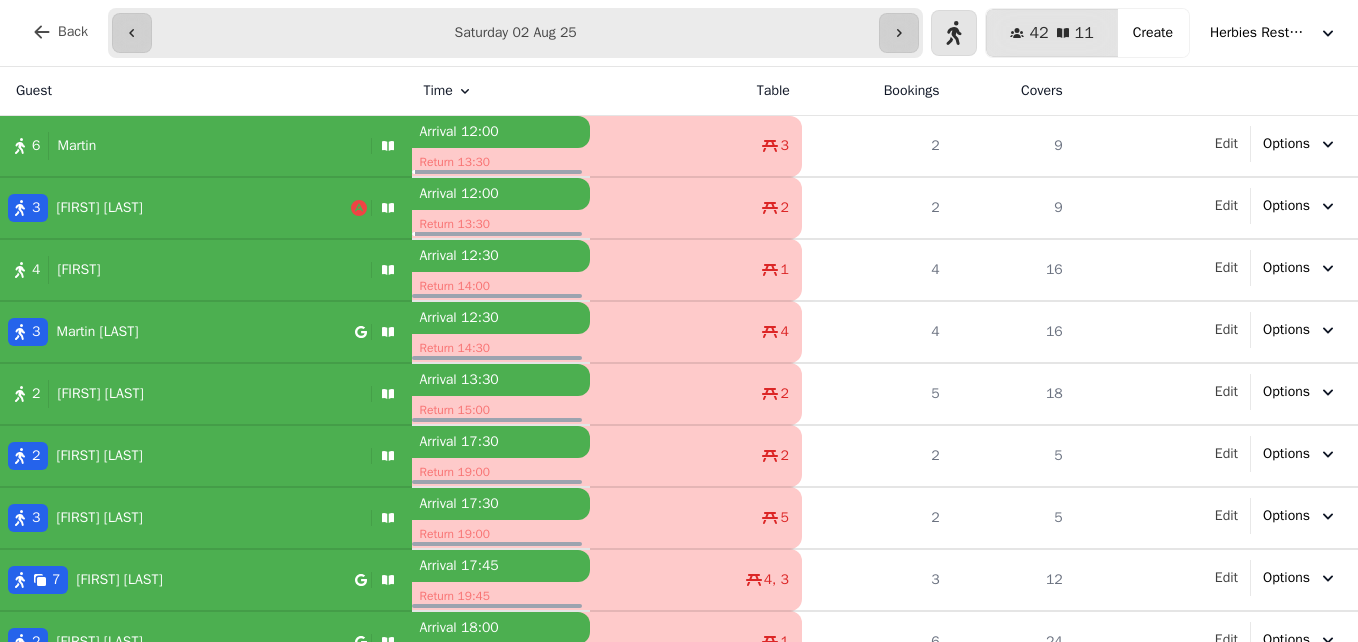 click on "3 Elizabeth   Newton" at bounding box center (175, 208) 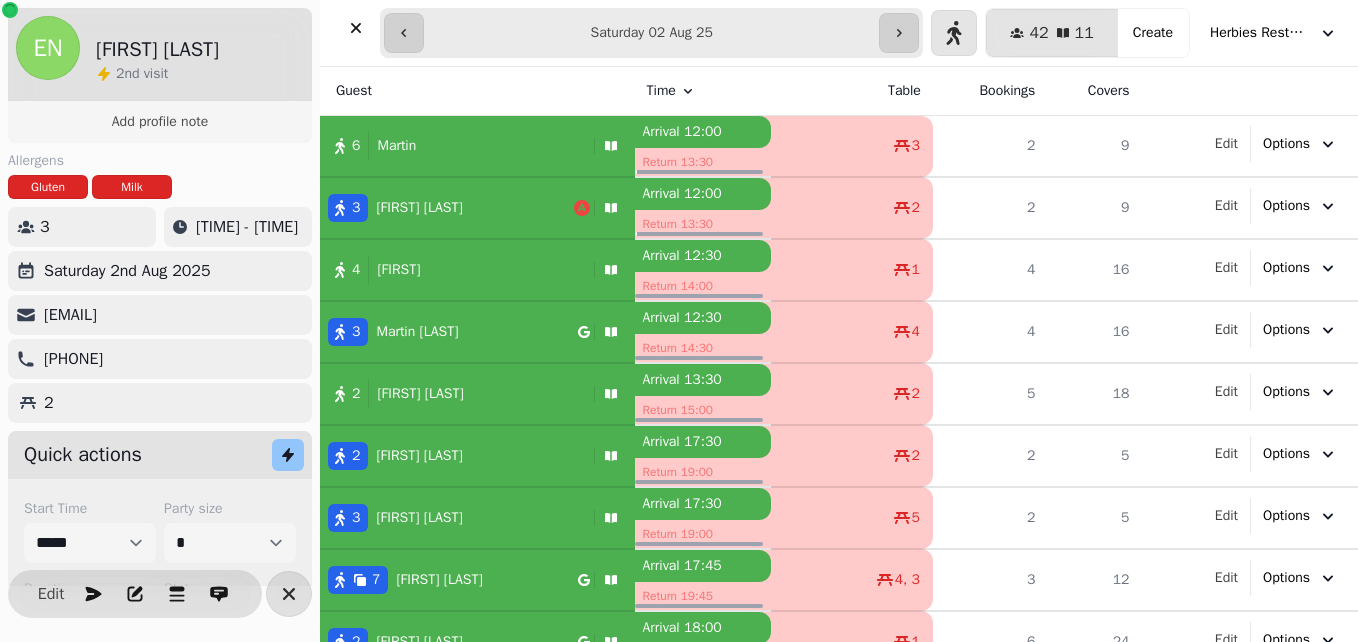 scroll, scrollTop: 145, scrollLeft: 0, axis: vertical 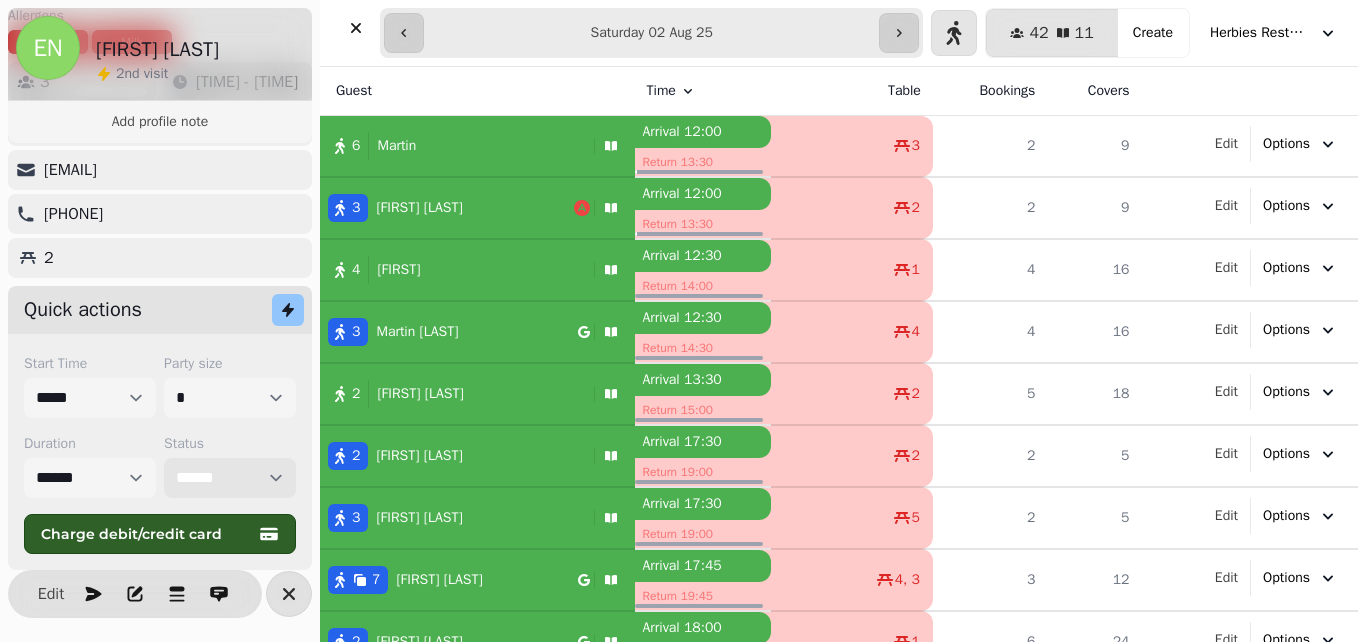 click on "**********" at bounding box center [230, 478] 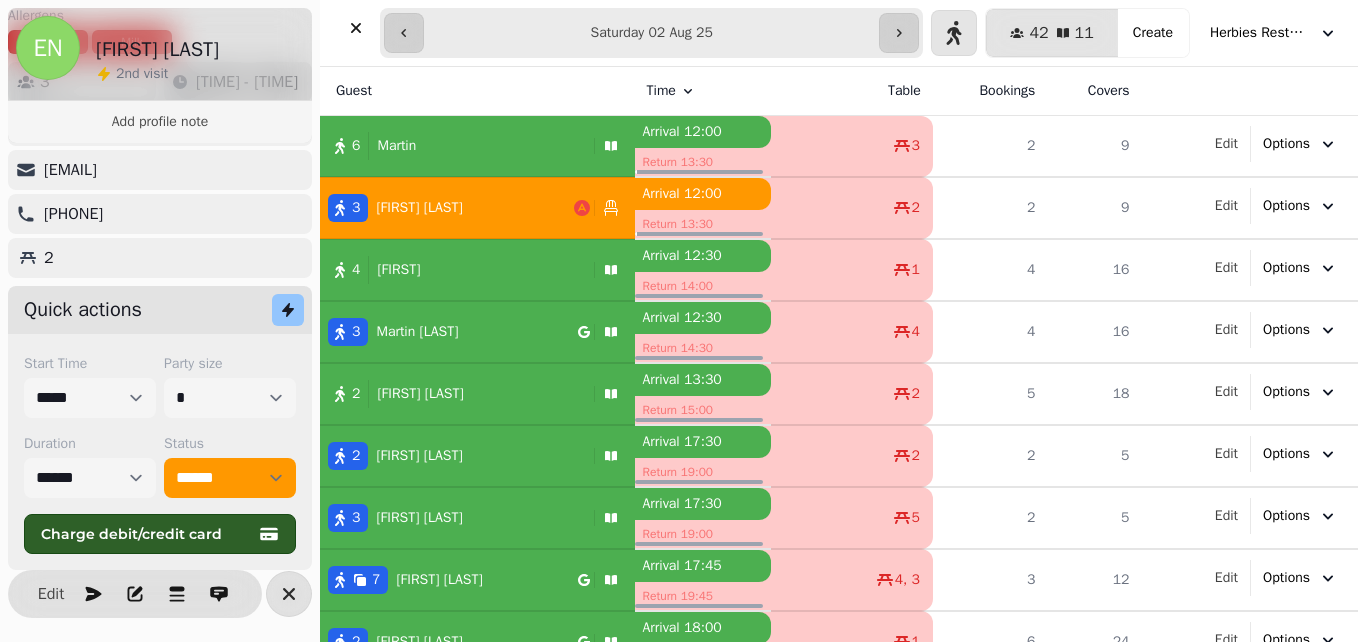 click on "Martin   Howitt" at bounding box center (417, 332) 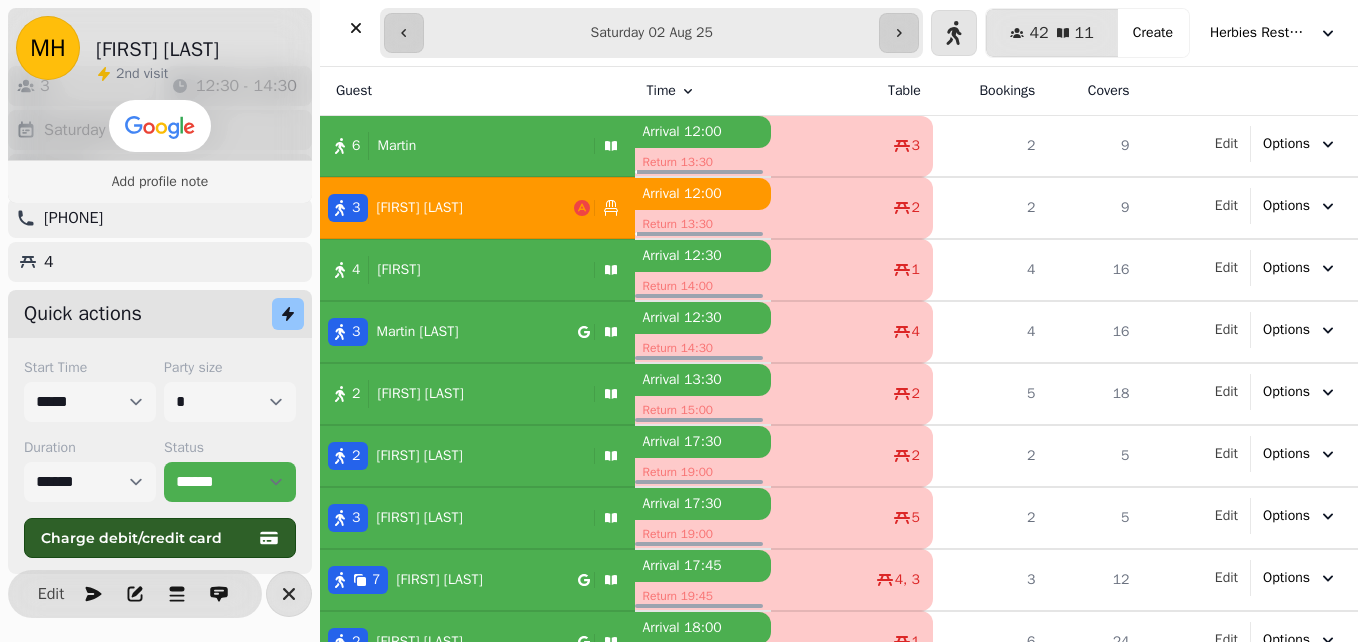 scroll, scrollTop: 149, scrollLeft: 0, axis: vertical 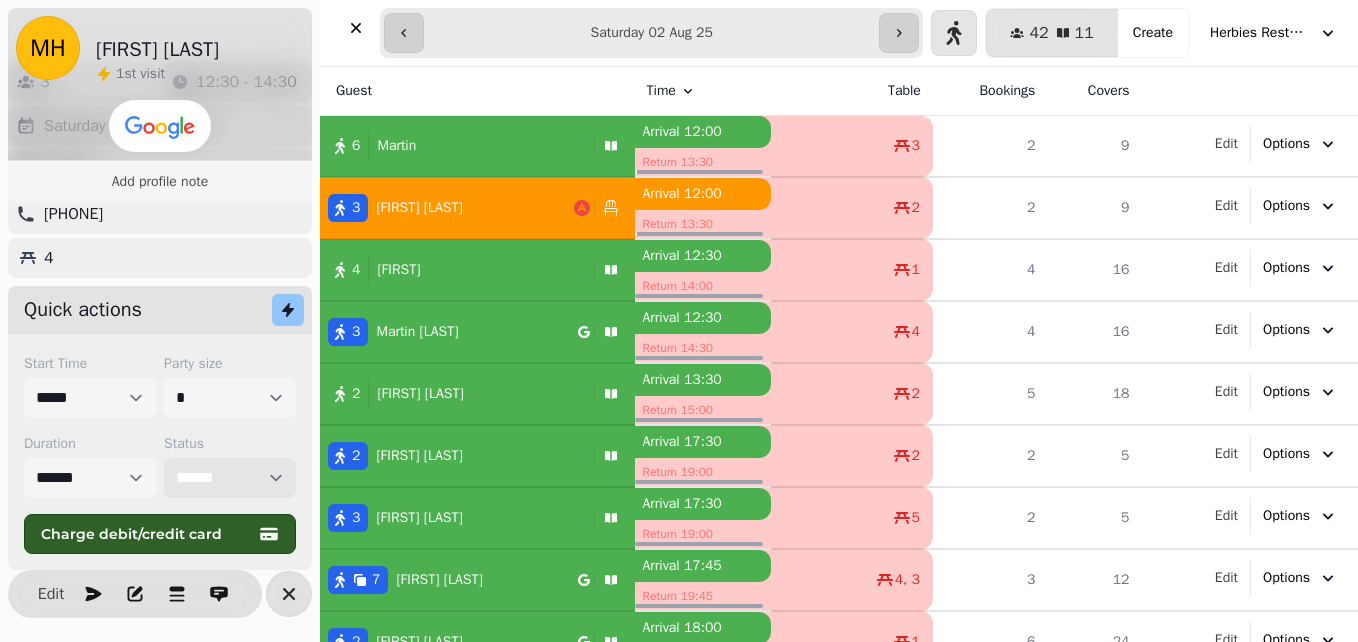 click on "**********" at bounding box center [230, 478] 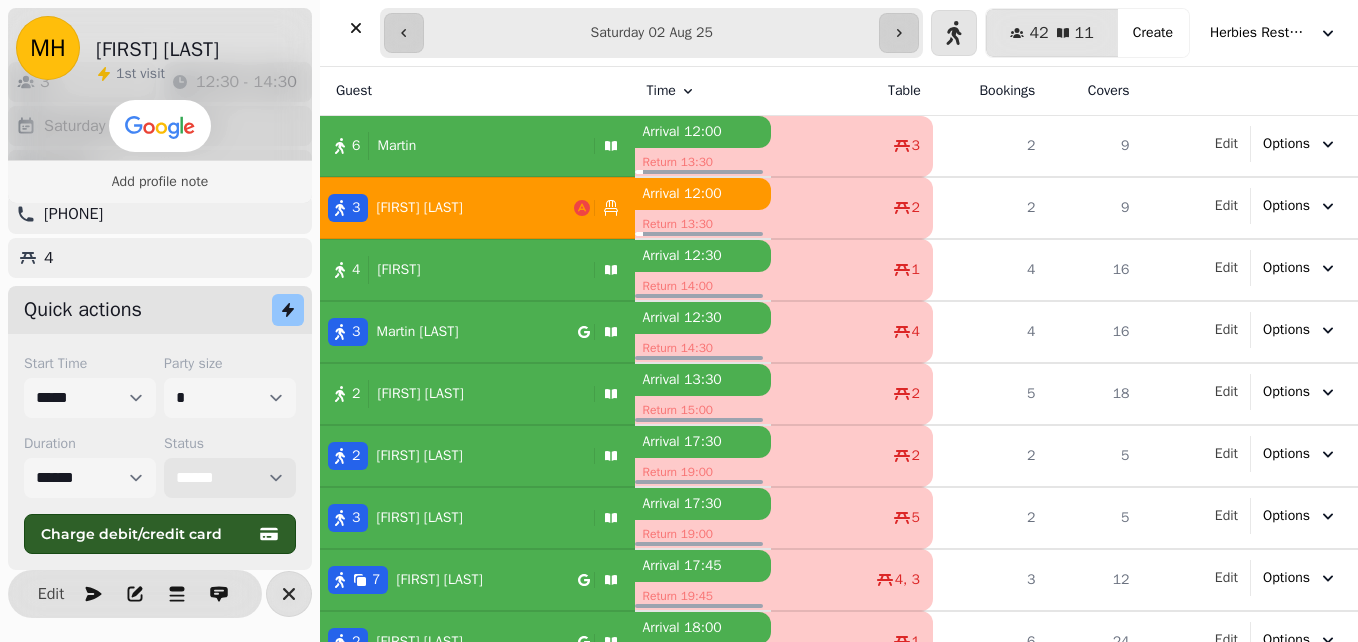 click on "**********" at bounding box center [230, 478] 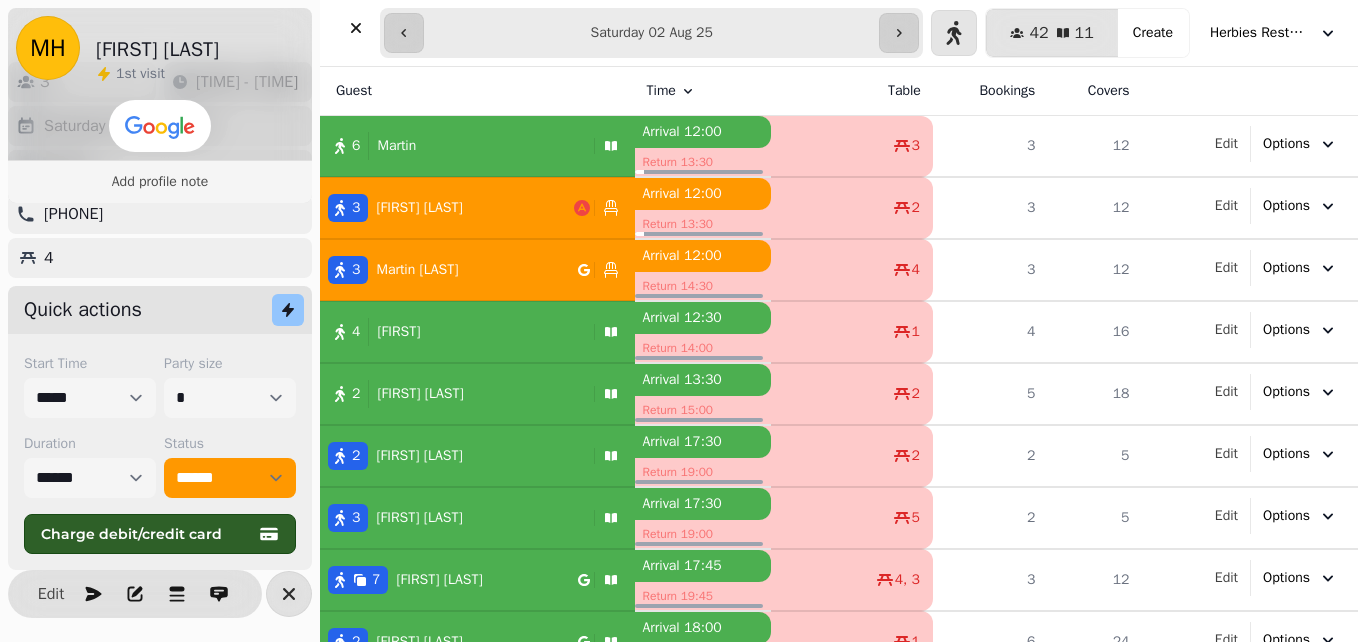 click on "6   Martin" at bounding box center (453, 146) 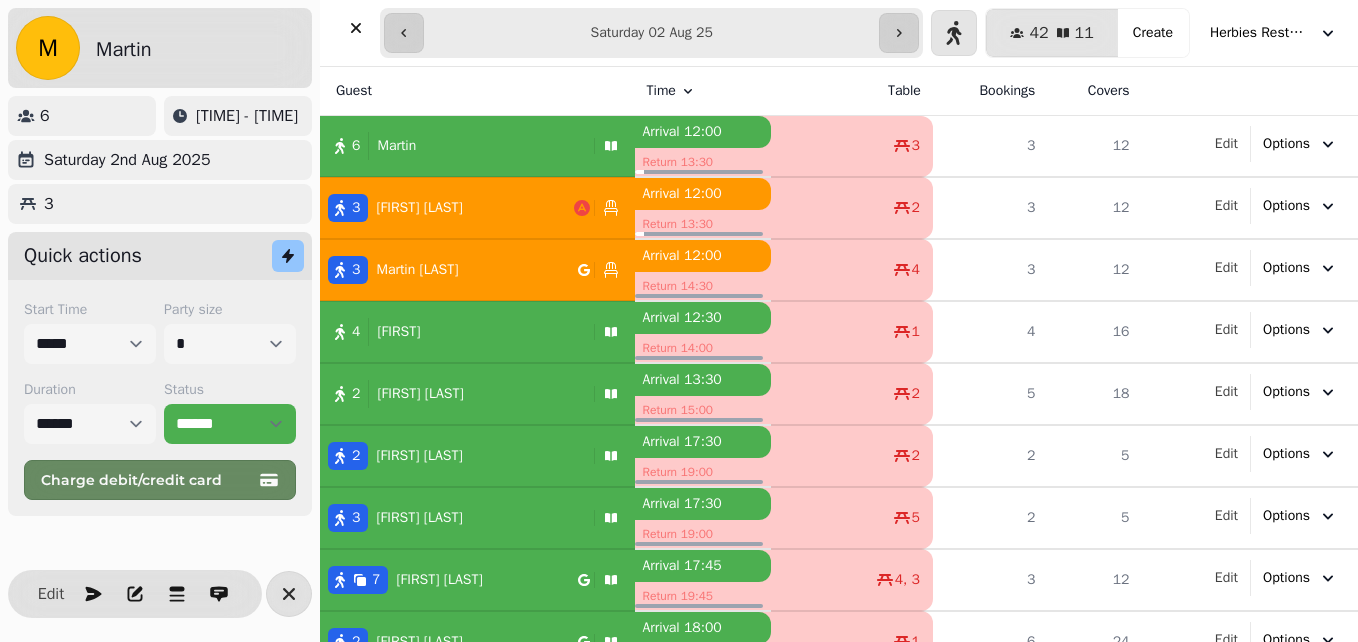 scroll, scrollTop: 0, scrollLeft: 0, axis: both 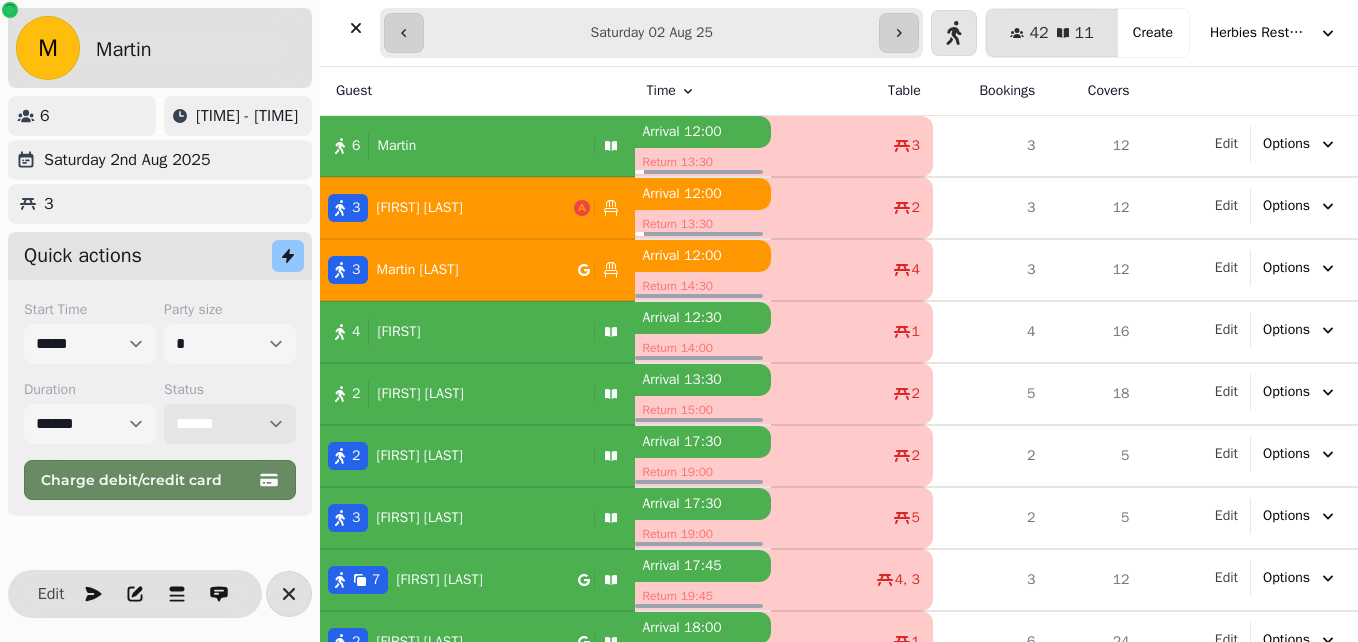 click on "**********" at bounding box center [230, 424] 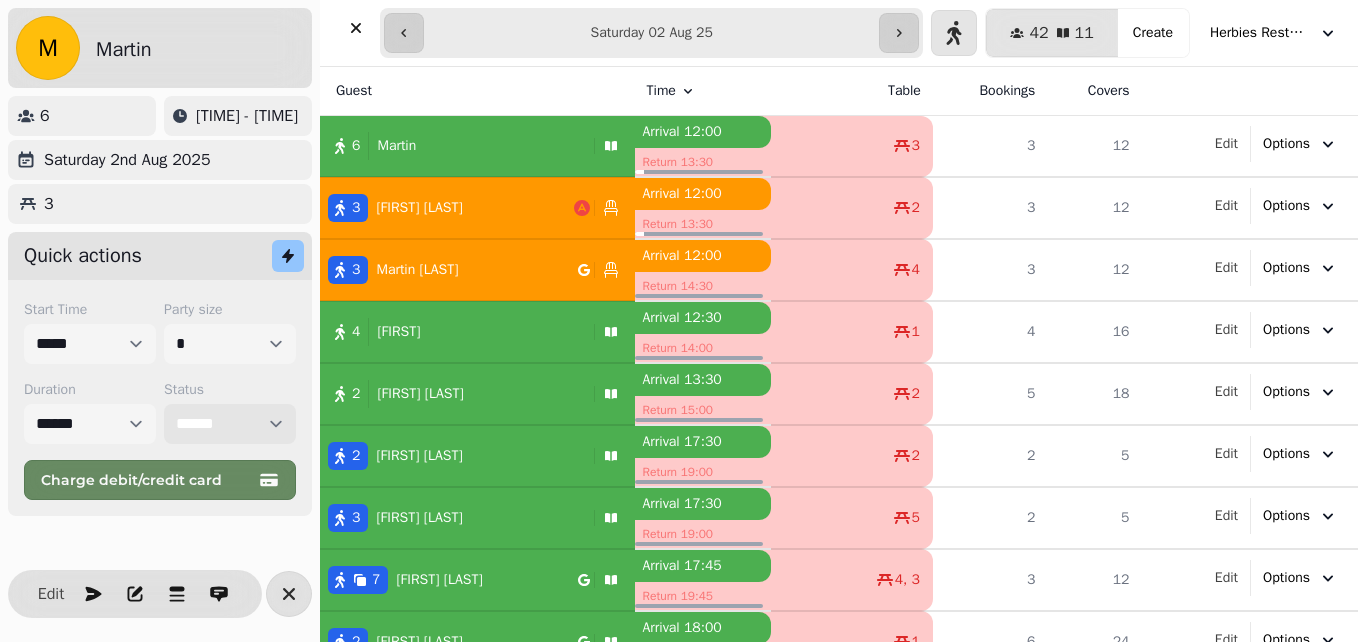 click on "**********" at bounding box center (230, 424) 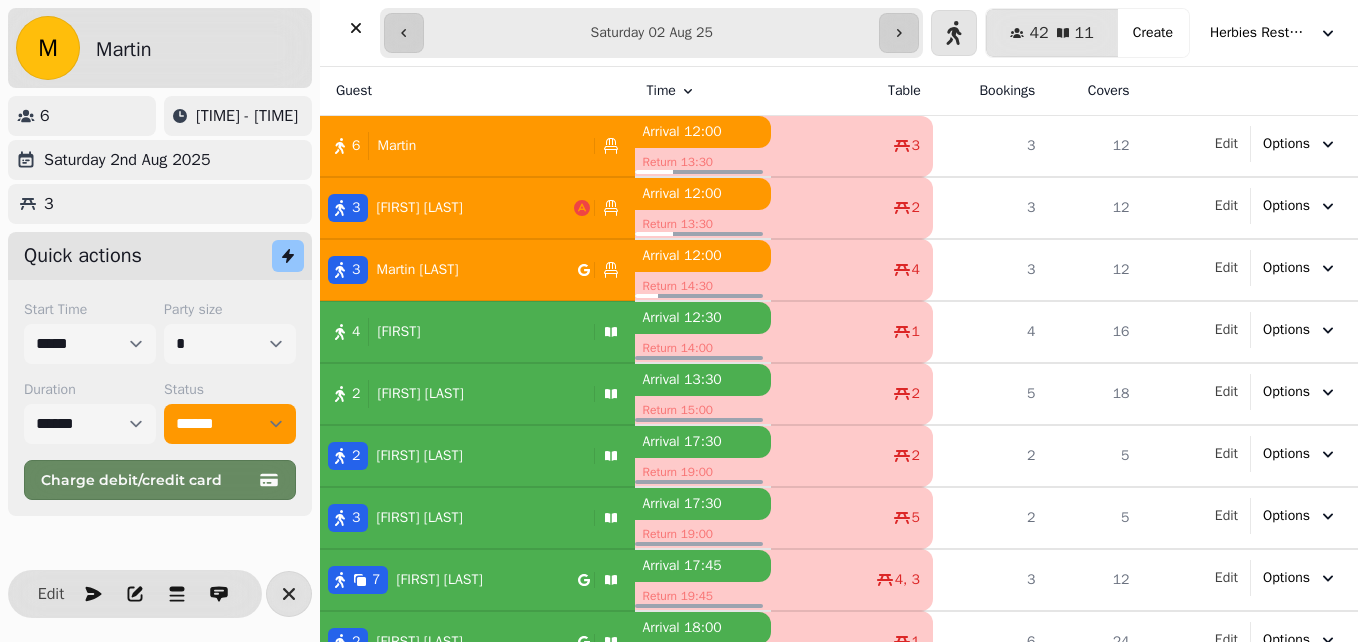 click on "4 Sally" at bounding box center [453, 332] 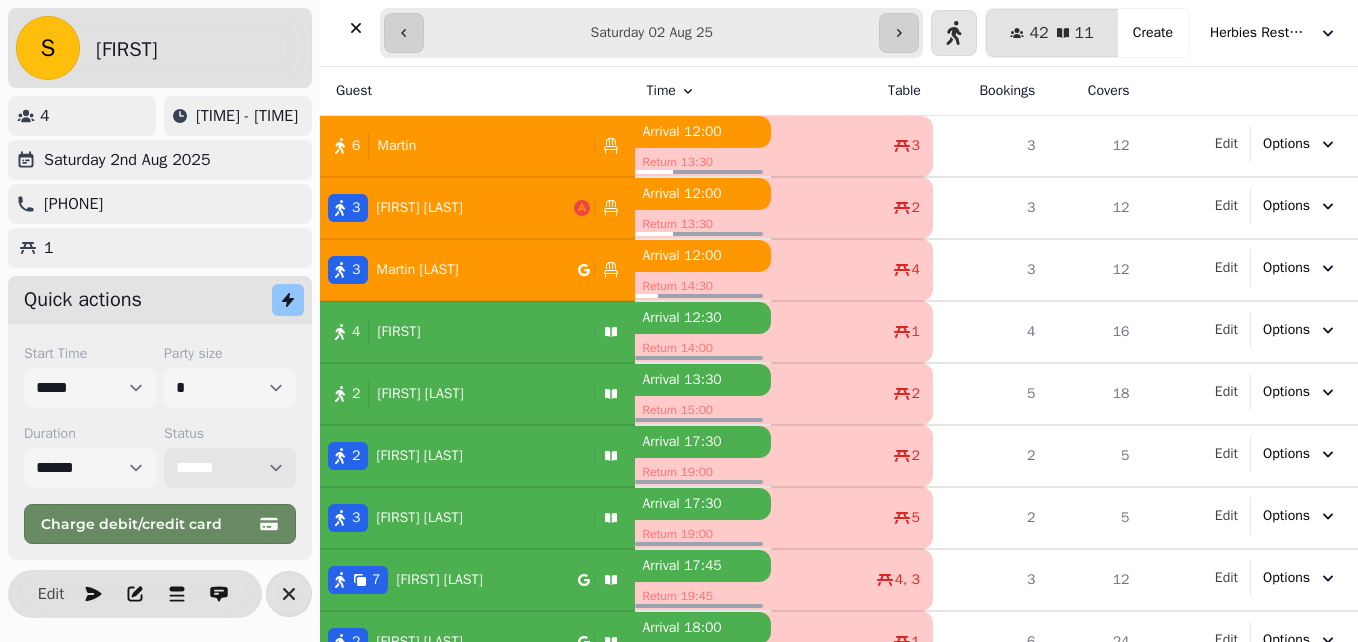 click on "**********" at bounding box center [230, 468] 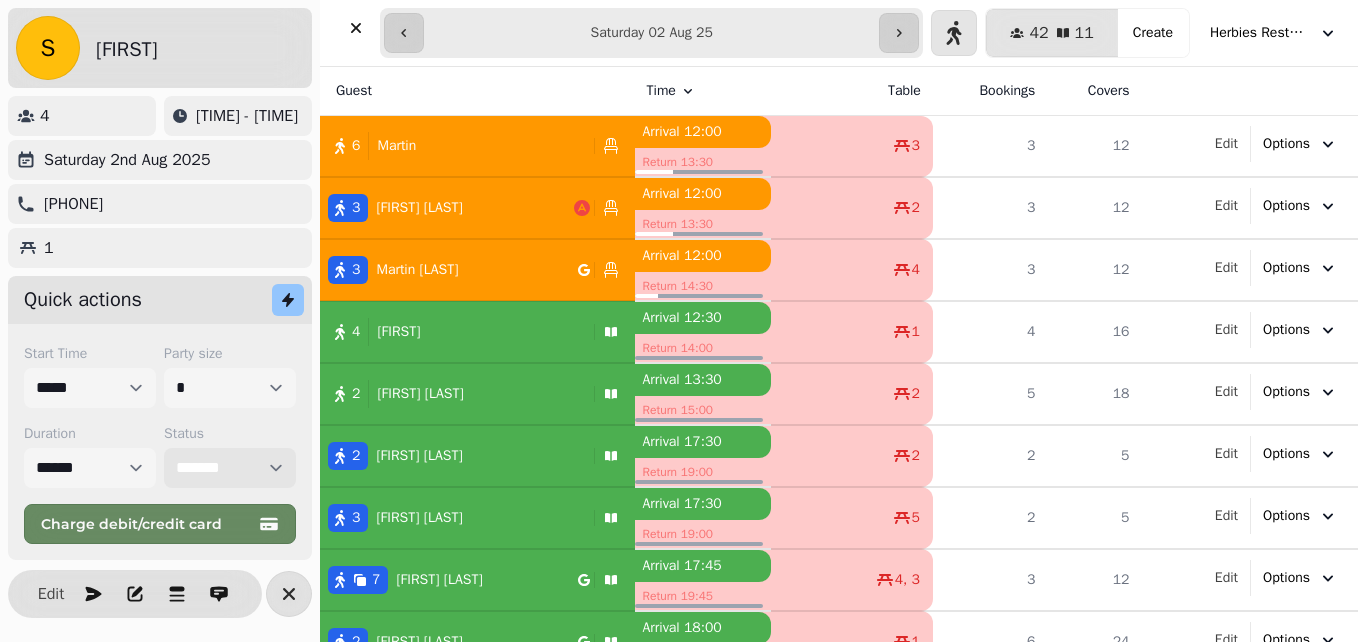 click on "**********" at bounding box center (230, 468) 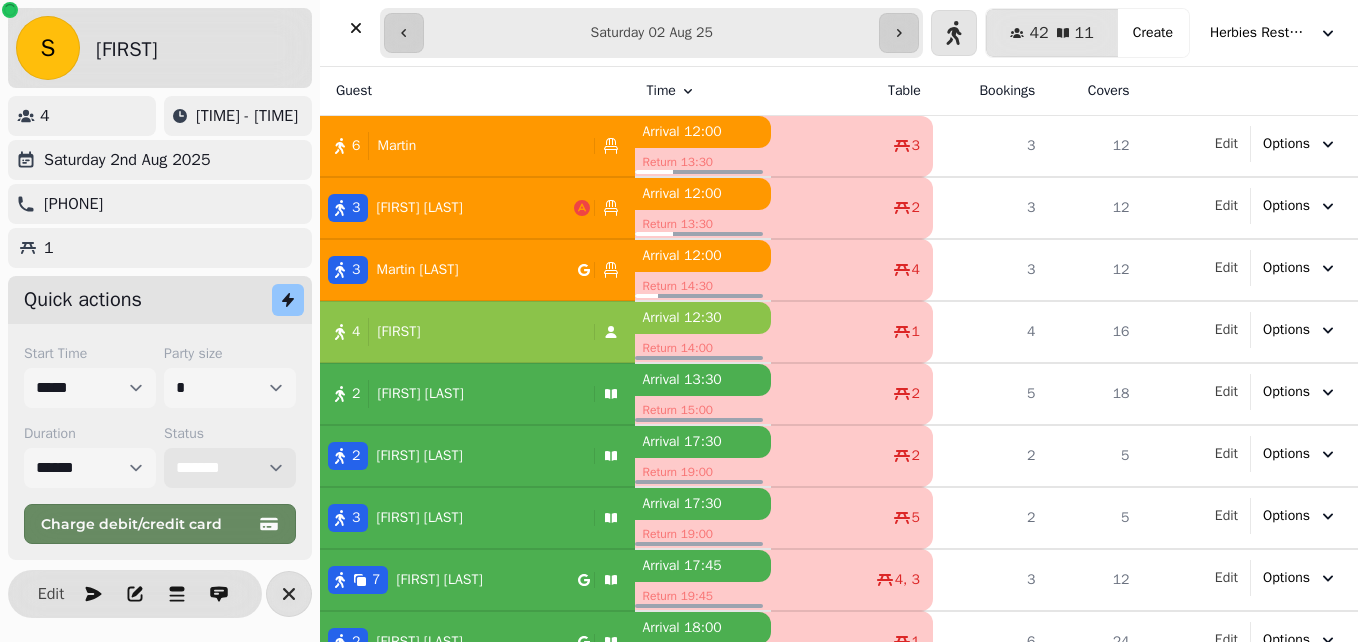 click on "**********" at bounding box center (230, 468) 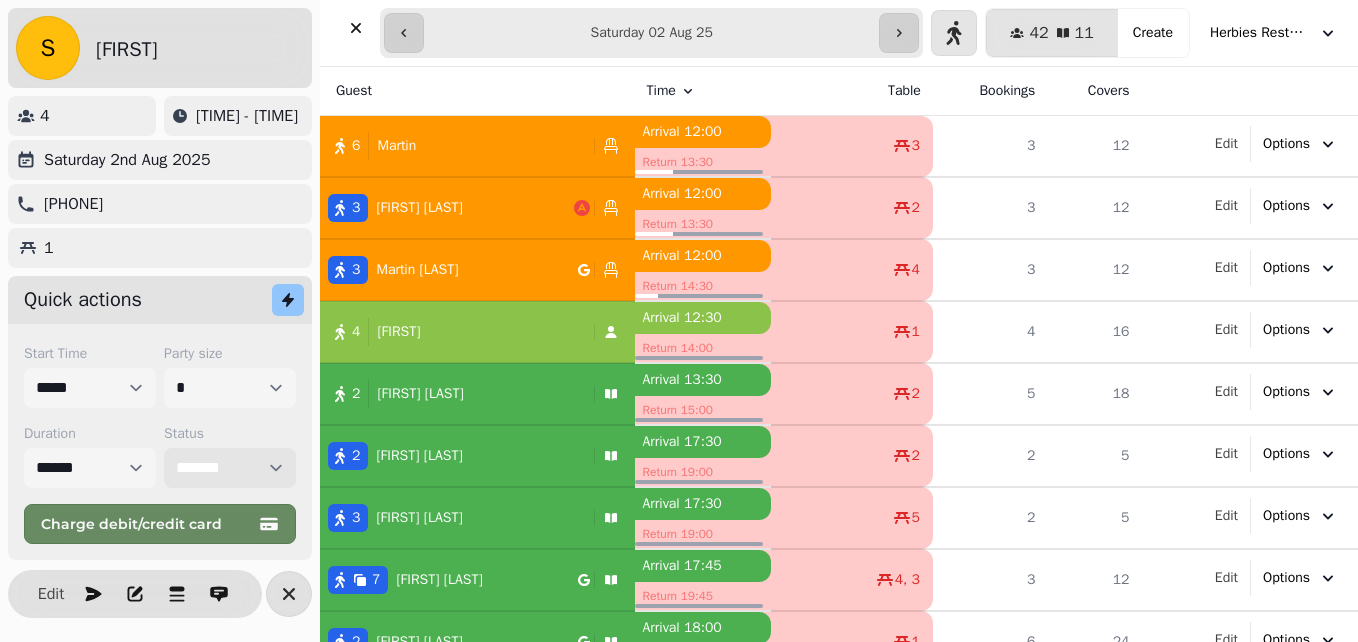 select on "******" 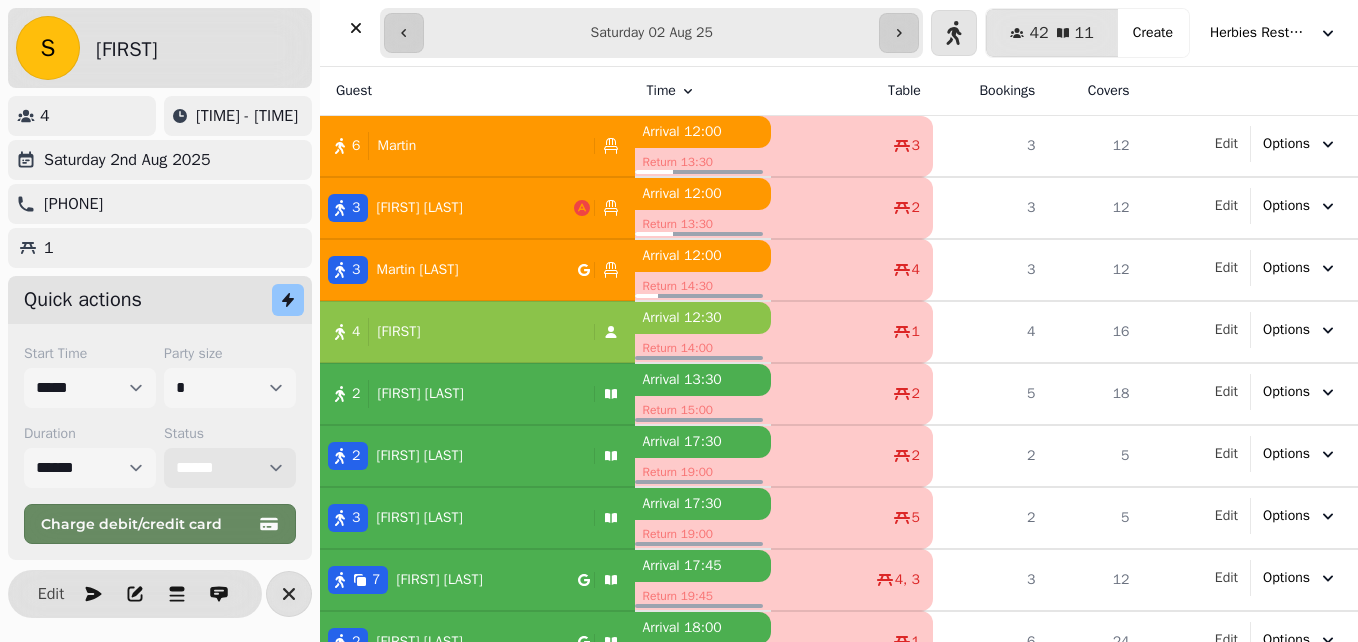 click on "**********" at bounding box center [230, 468] 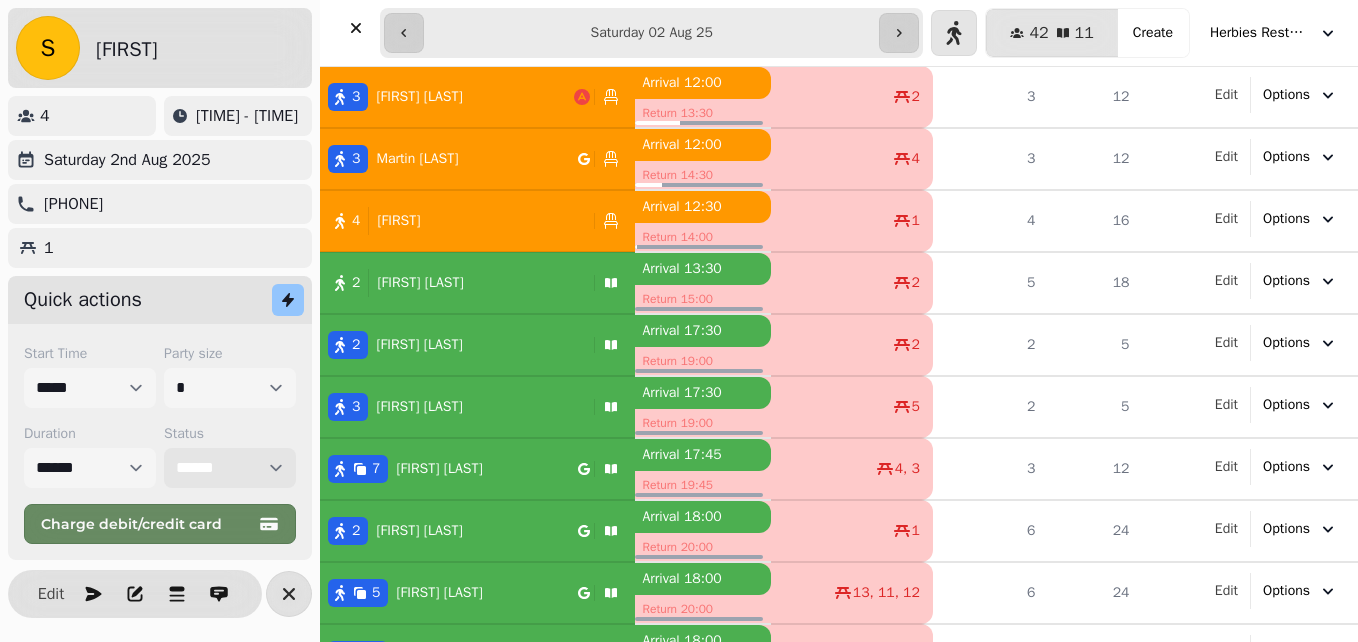 scroll, scrollTop: 0, scrollLeft: 0, axis: both 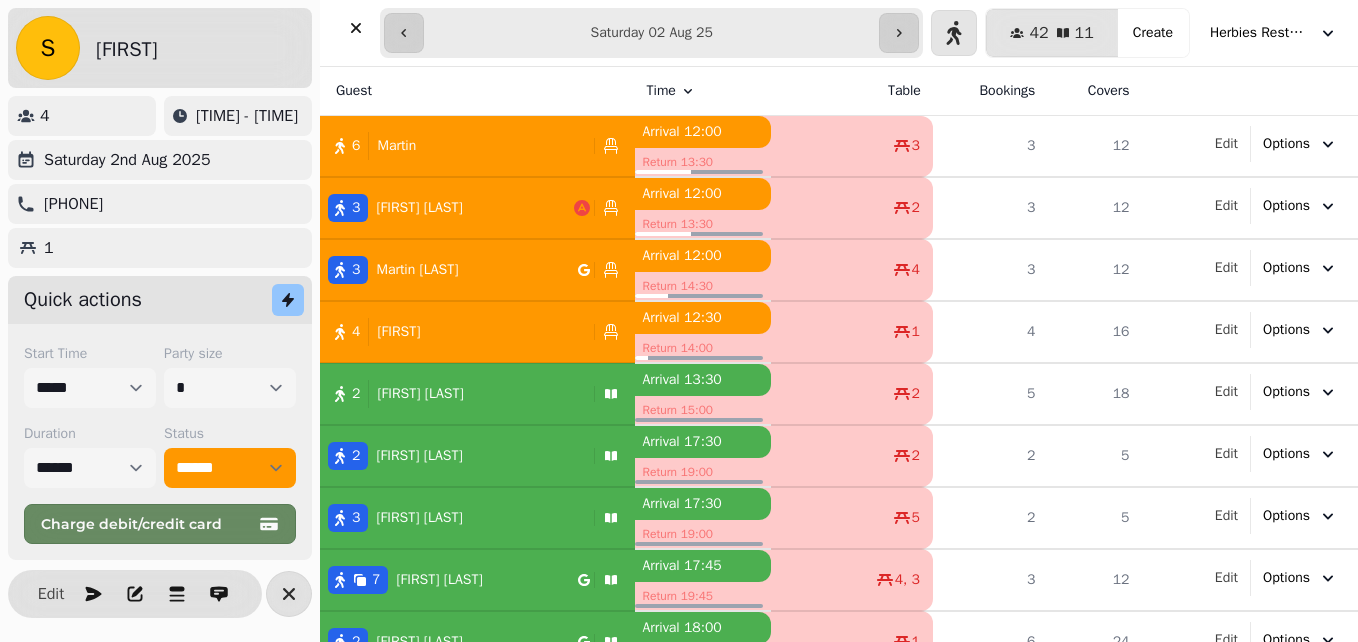 click on "**********" at bounding box center [651, 33] 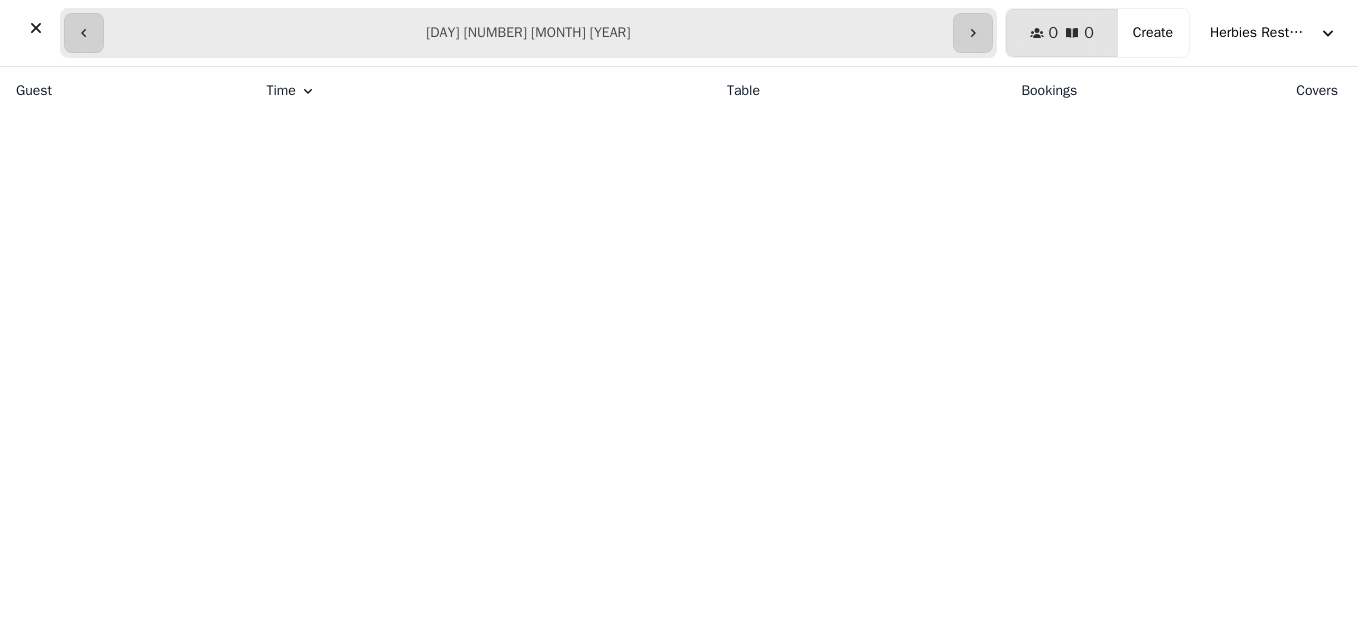 type on "**********" 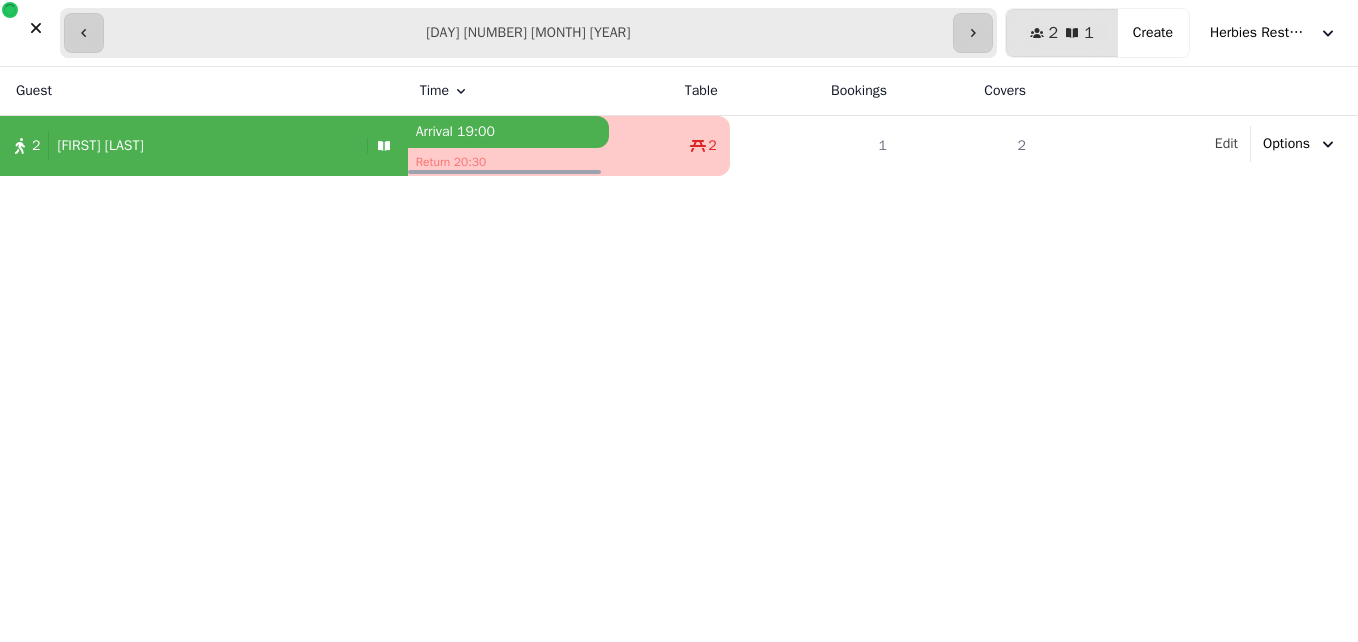 click on "2 sans   chung" at bounding box center [179, 146] 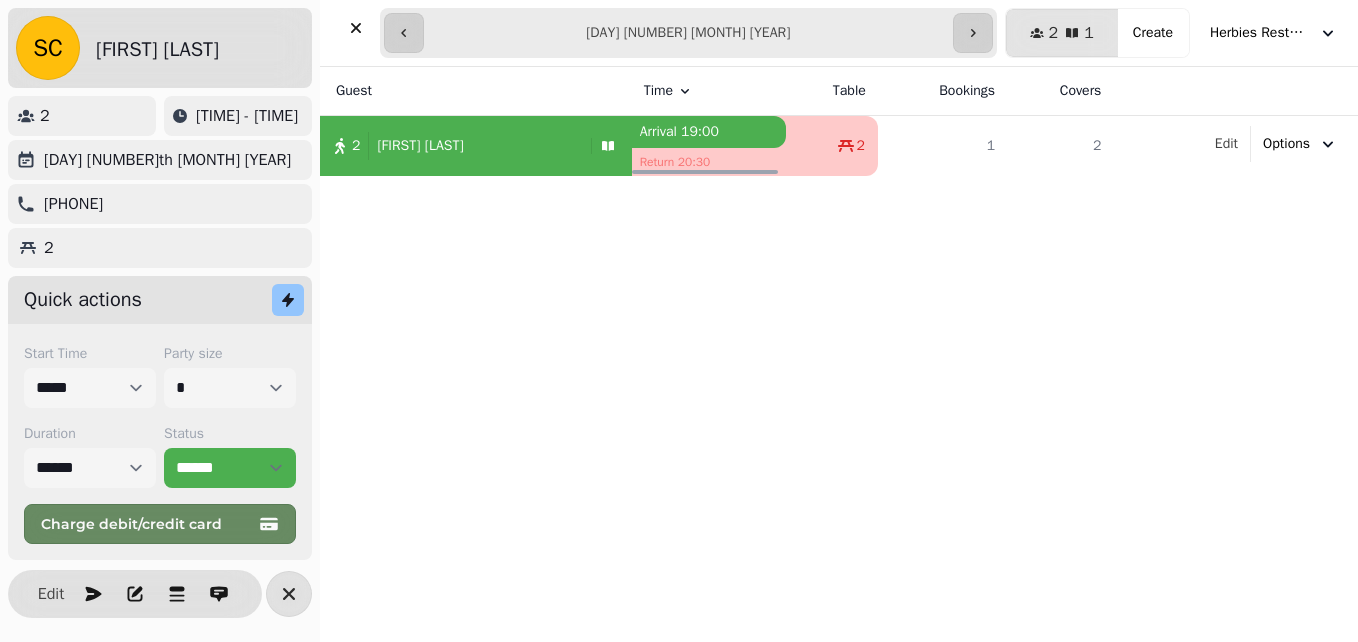 click on "Wednesday 10th Dec 2025" at bounding box center (160, 160) 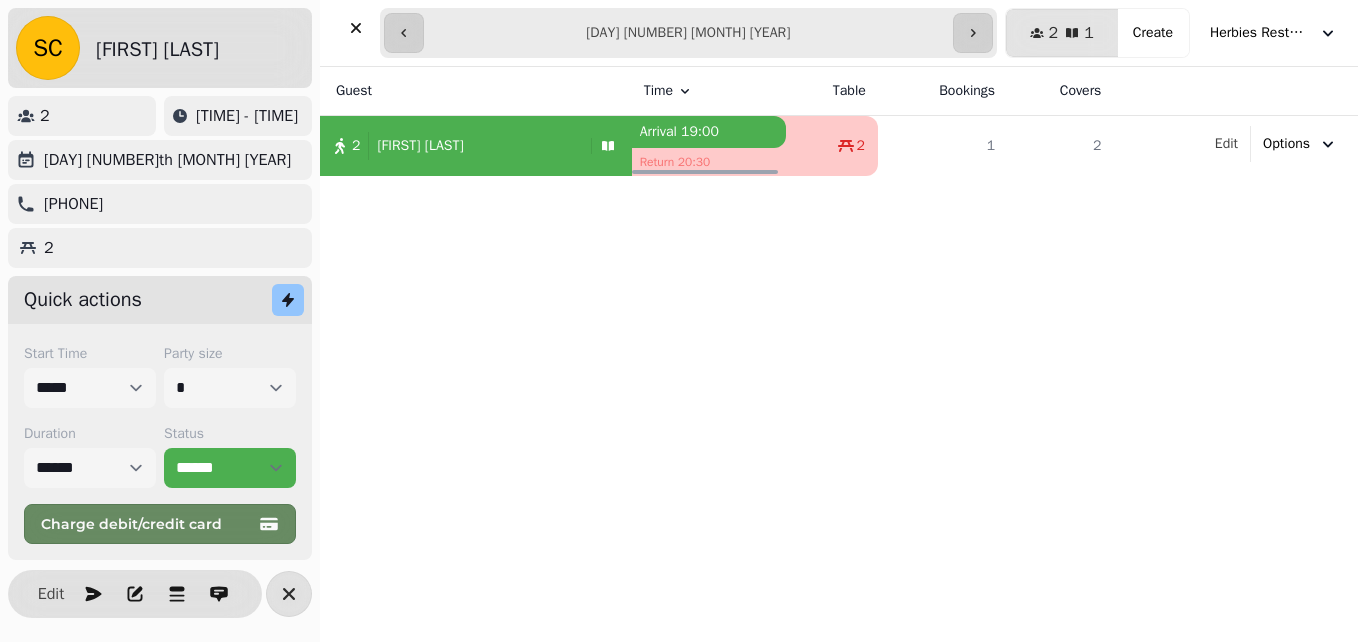 click 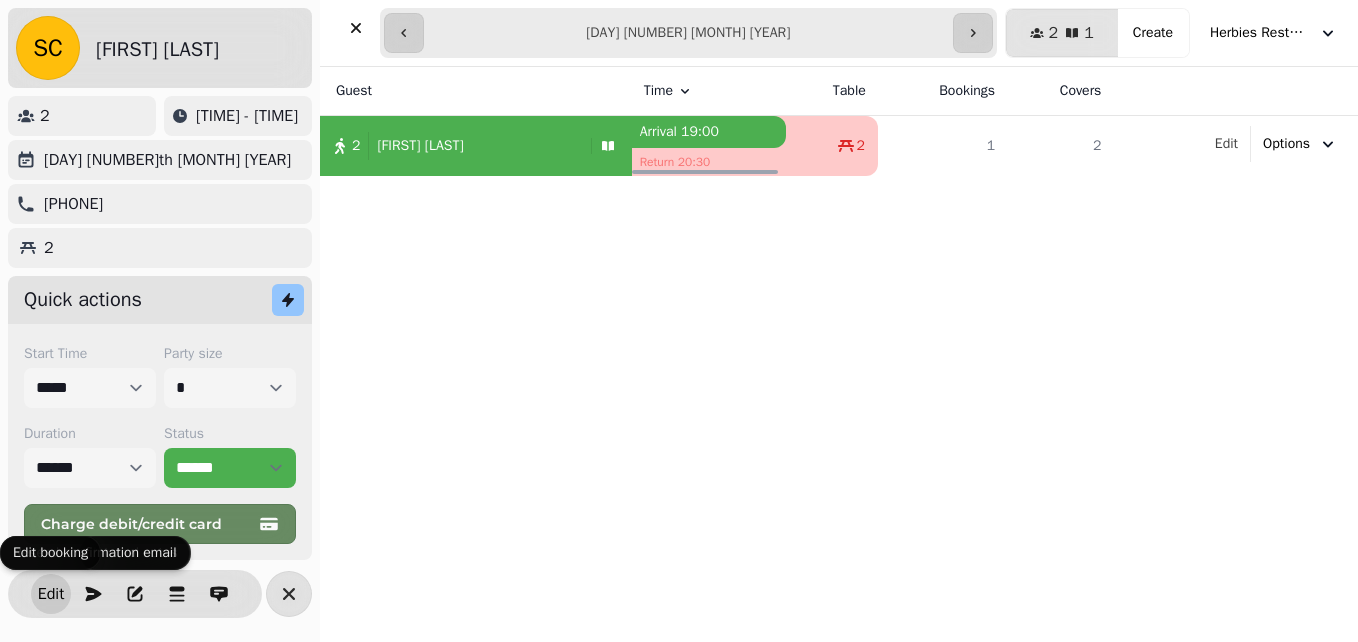 click on "Edit" at bounding box center [51, 594] 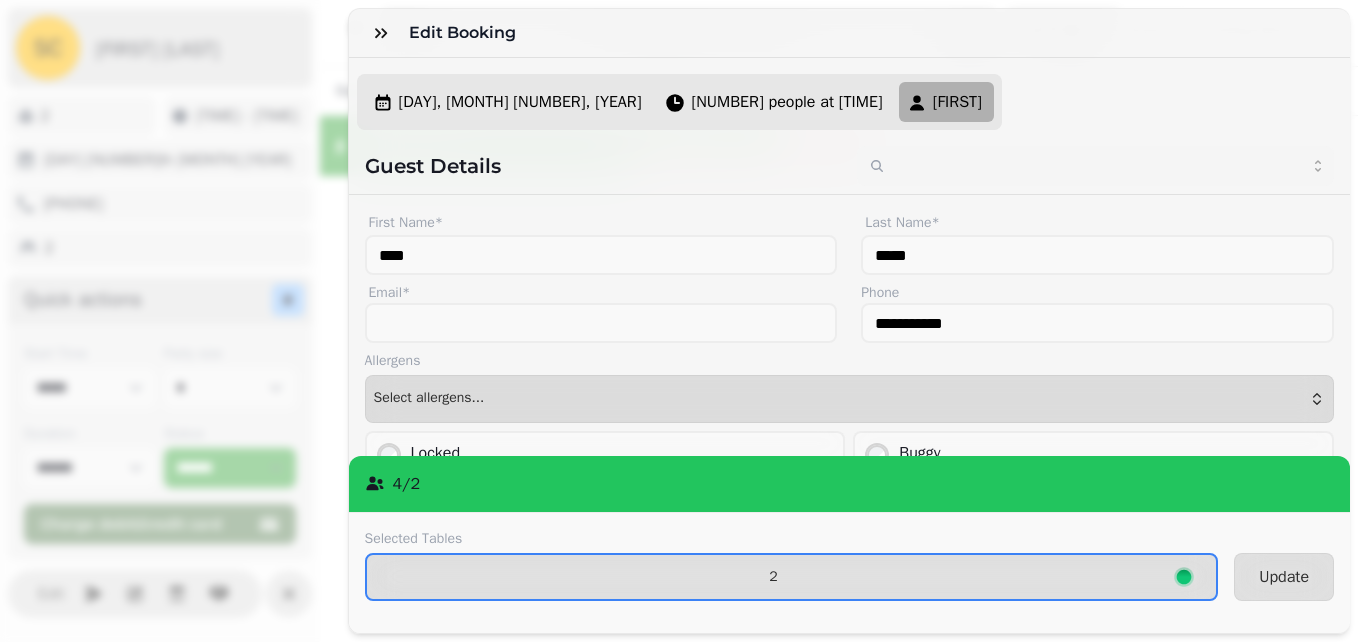 click on "Wed, Dec 10, 25 2 people at 19:00 sans" at bounding box center (679, 102) 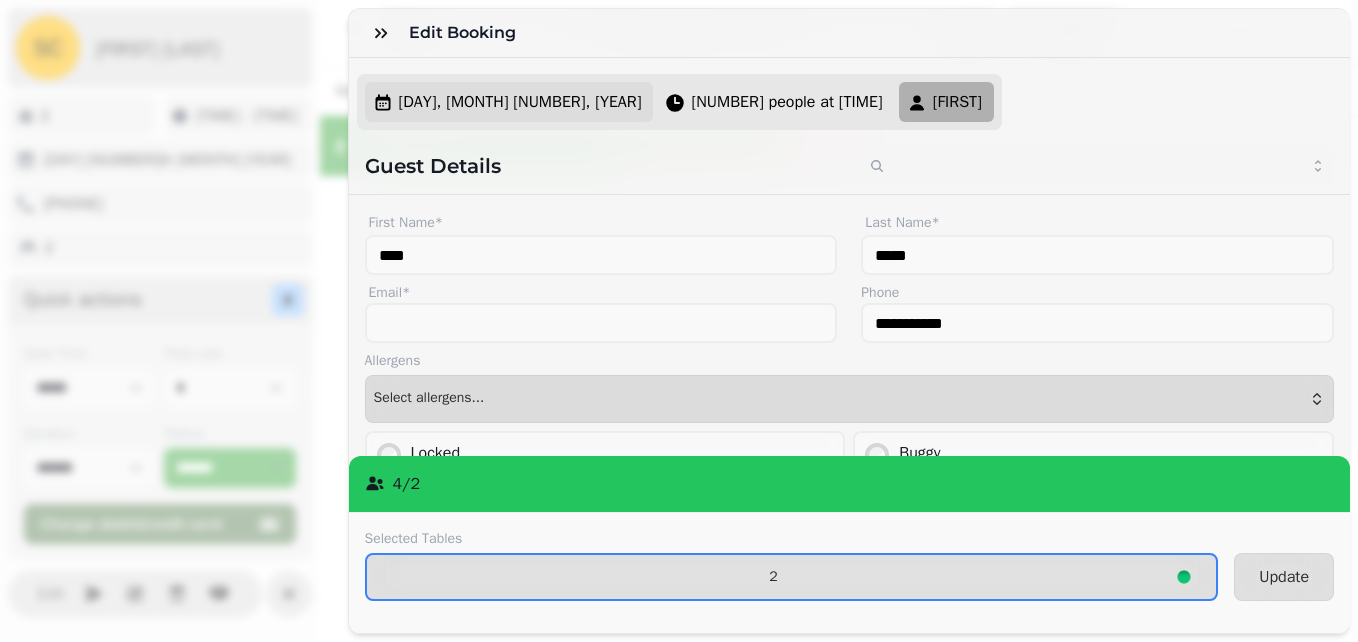 click on "Wed, Dec 10, 25" at bounding box center [520, 102] 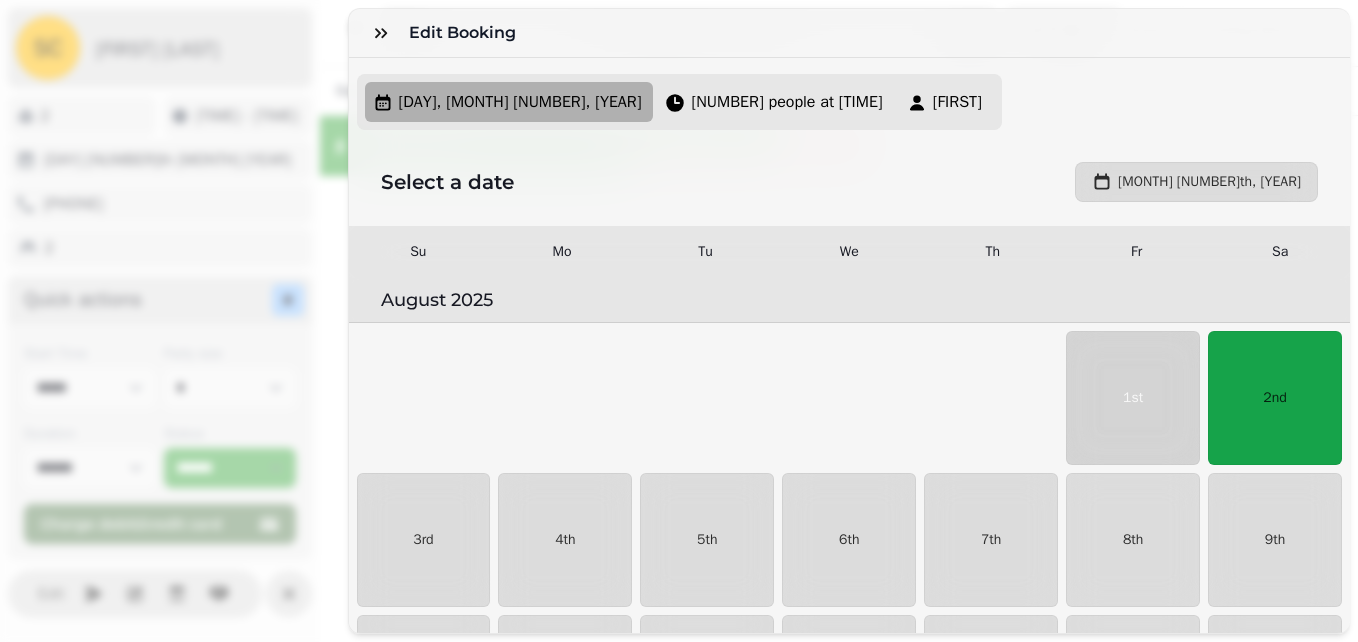 scroll, scrollTop: 3367, scrollLeft: 0, axis: vertical 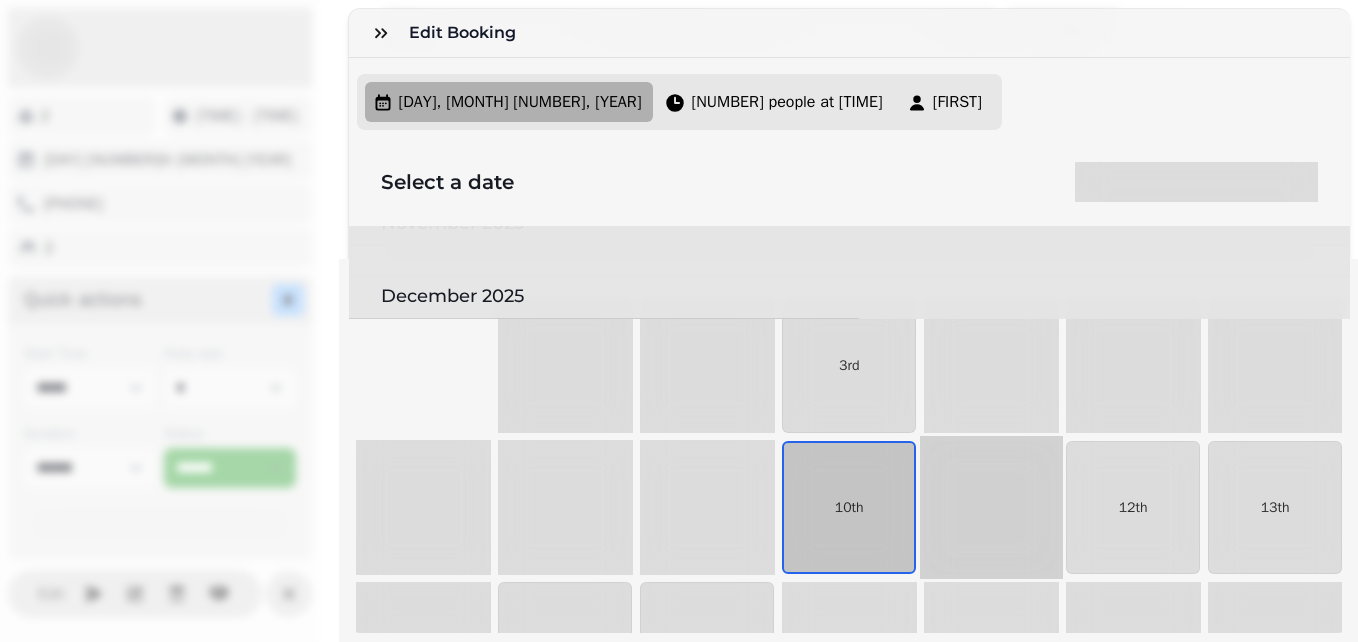 click on "11th" at bounding box center (991, 508) 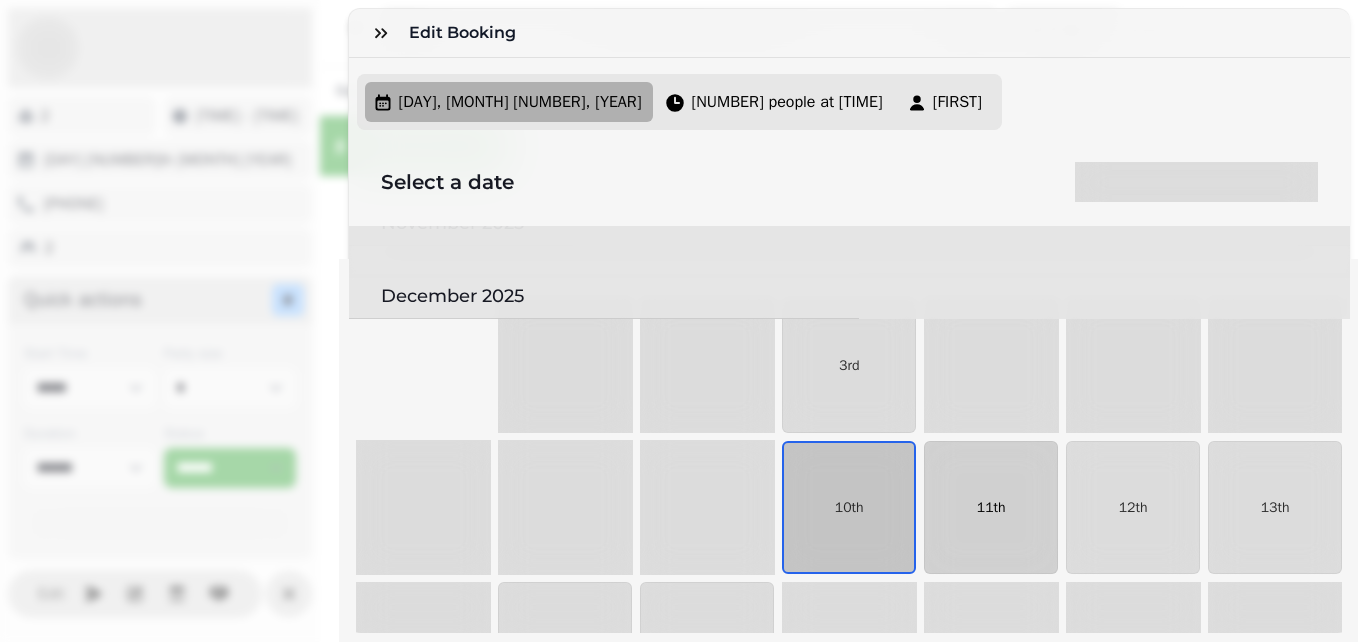 select on "*" 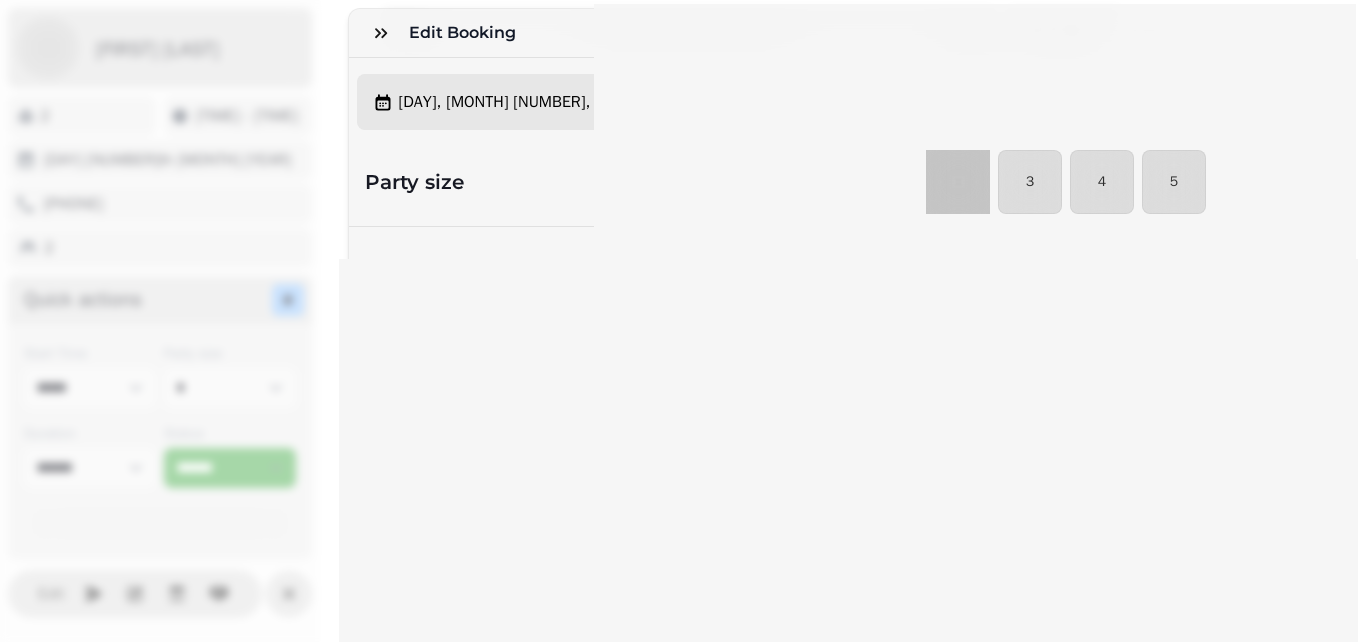 select on "****" 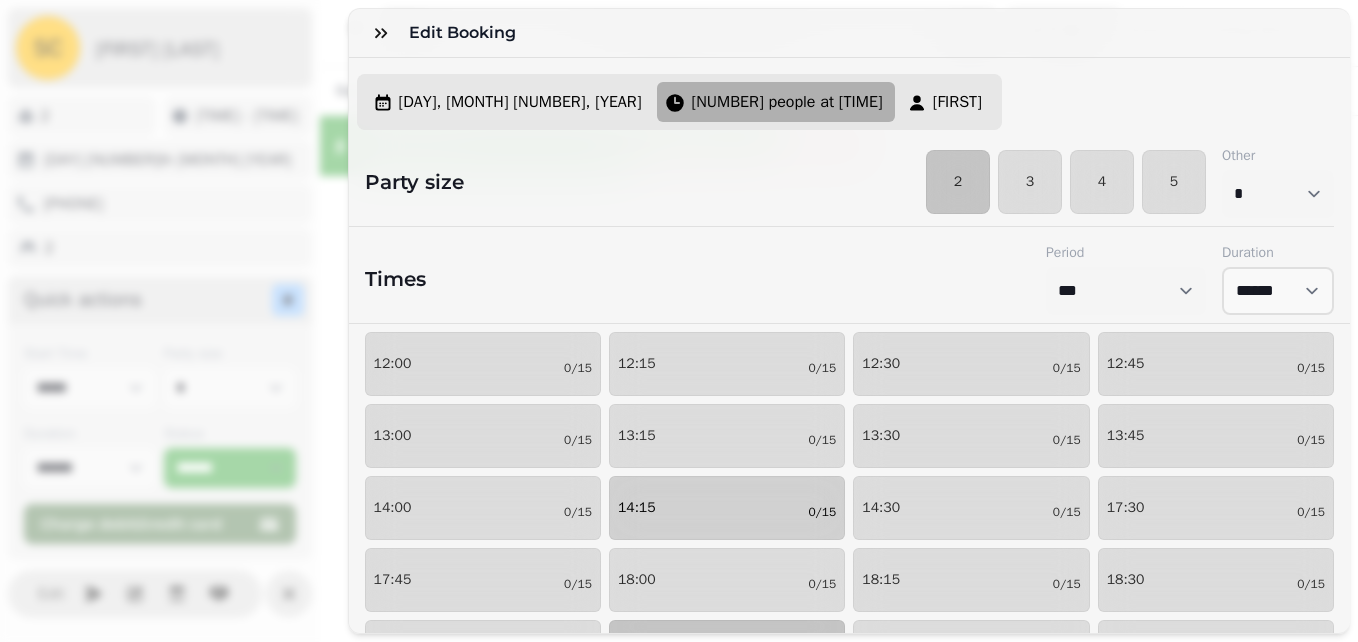 scroll, scrollTop: 103, scrollLeft: 0, axis: vertical 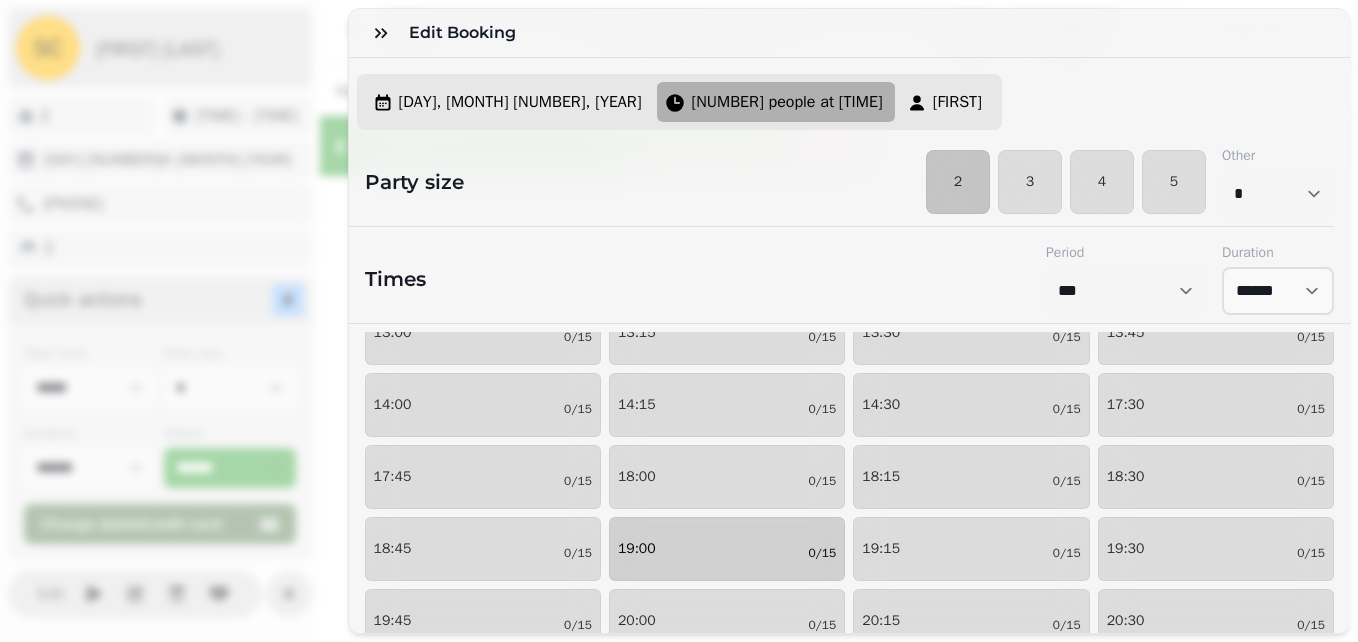 click on "19:00 0/15" at bounding box center [727, 549] 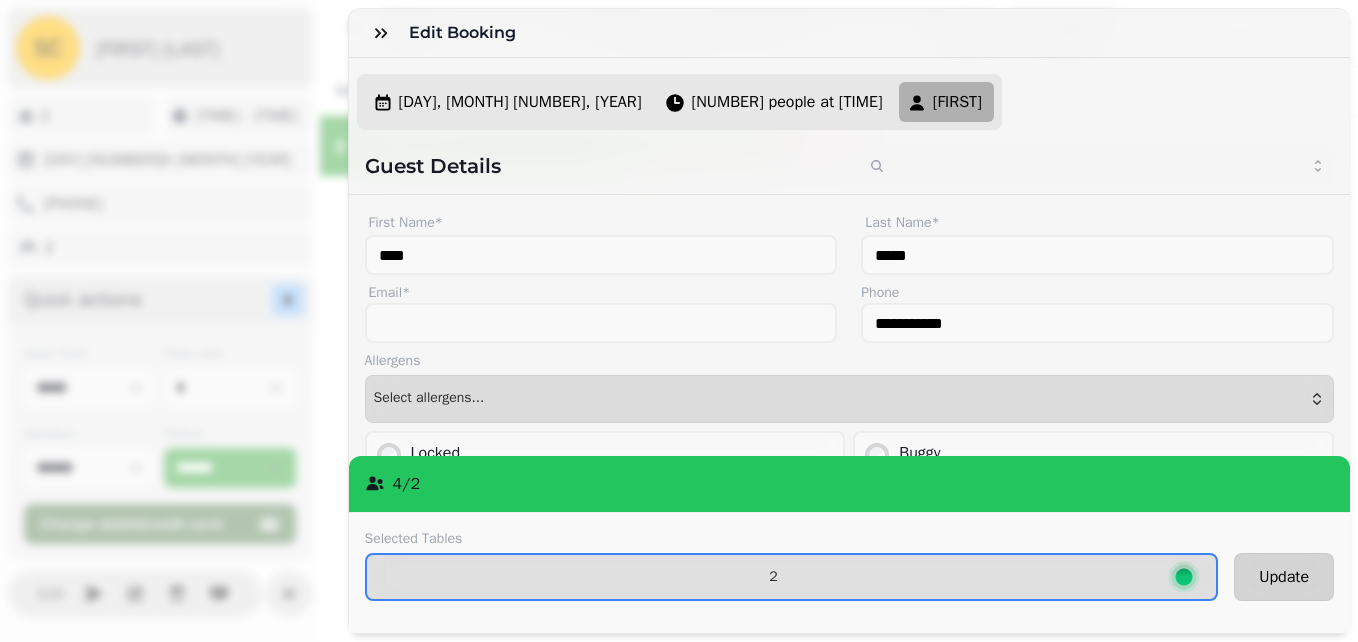 click on "Update" at bounding box center [1284, 577] 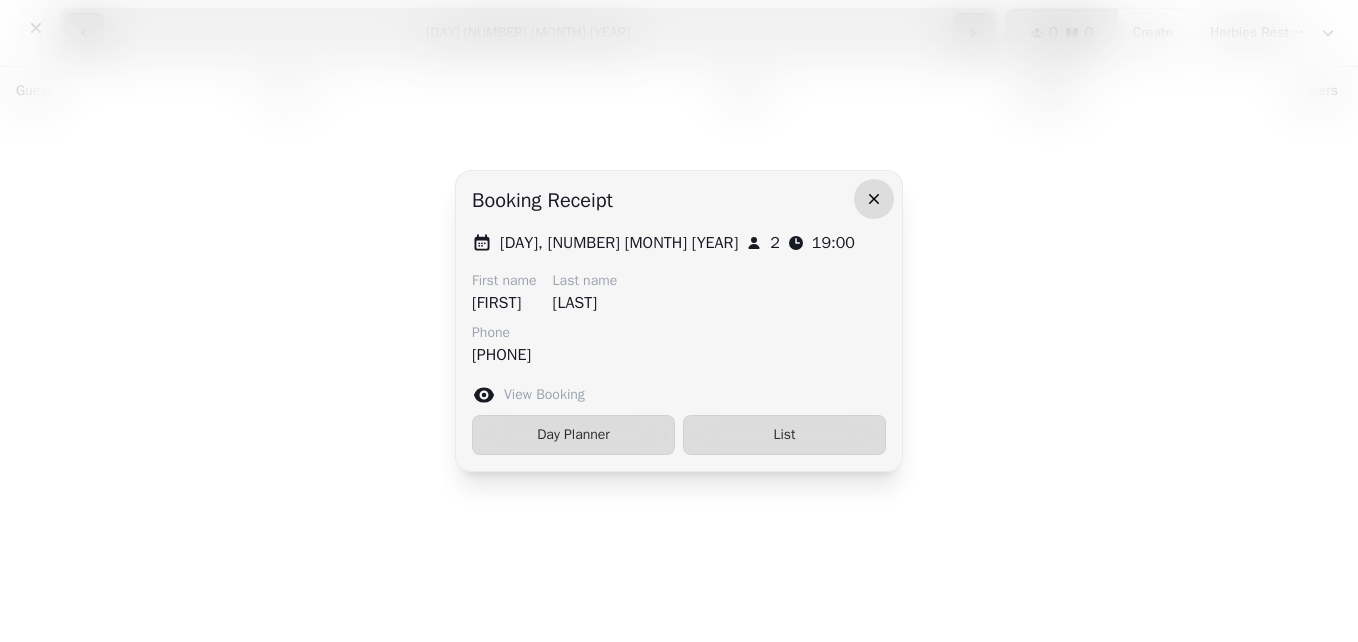 click 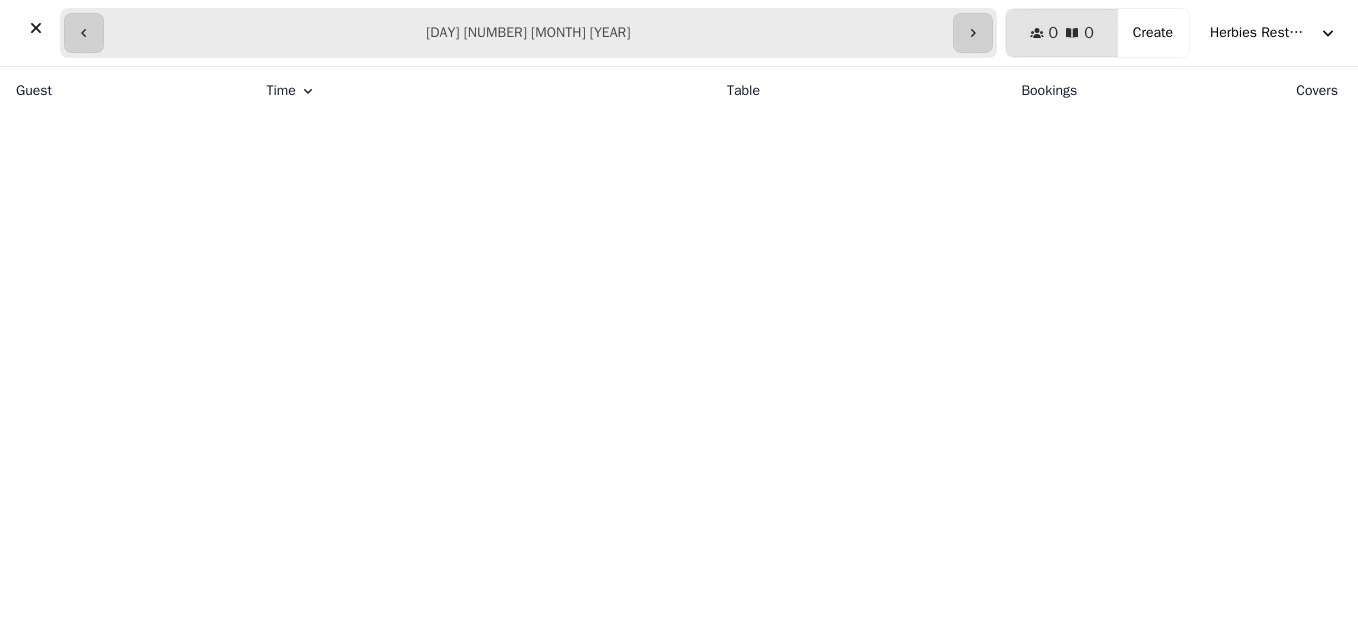 click on "**********" at bounding box center (528, 33) 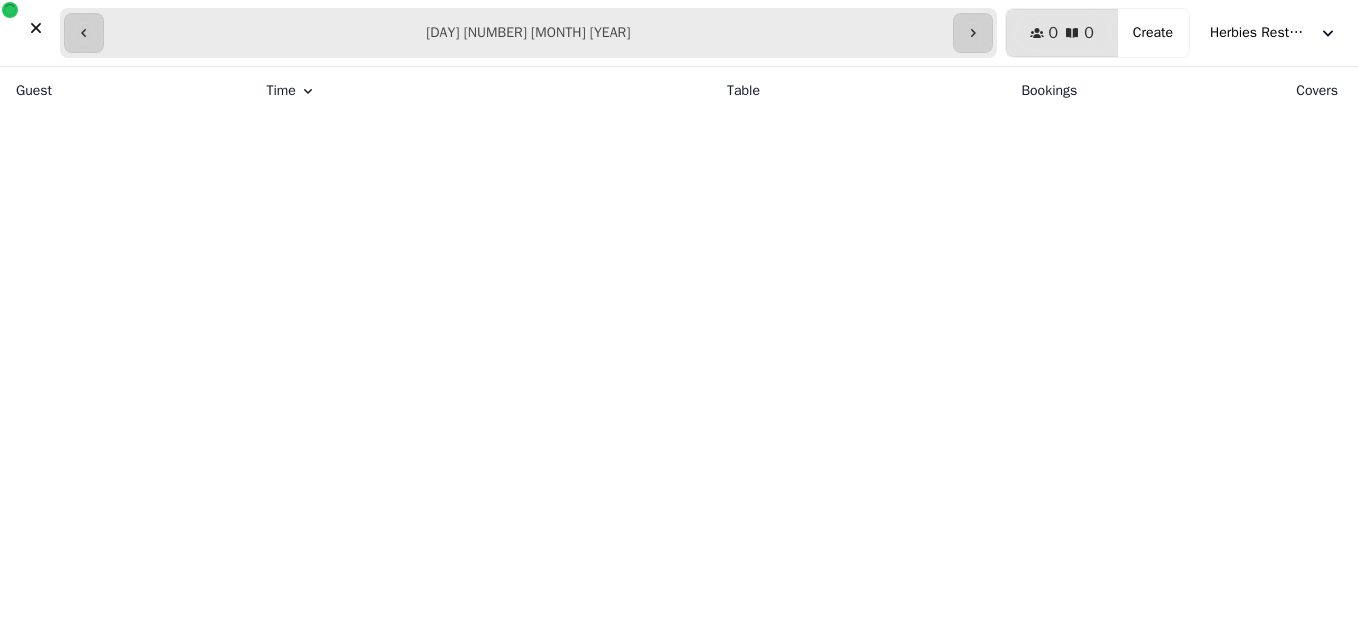 type on "**********" 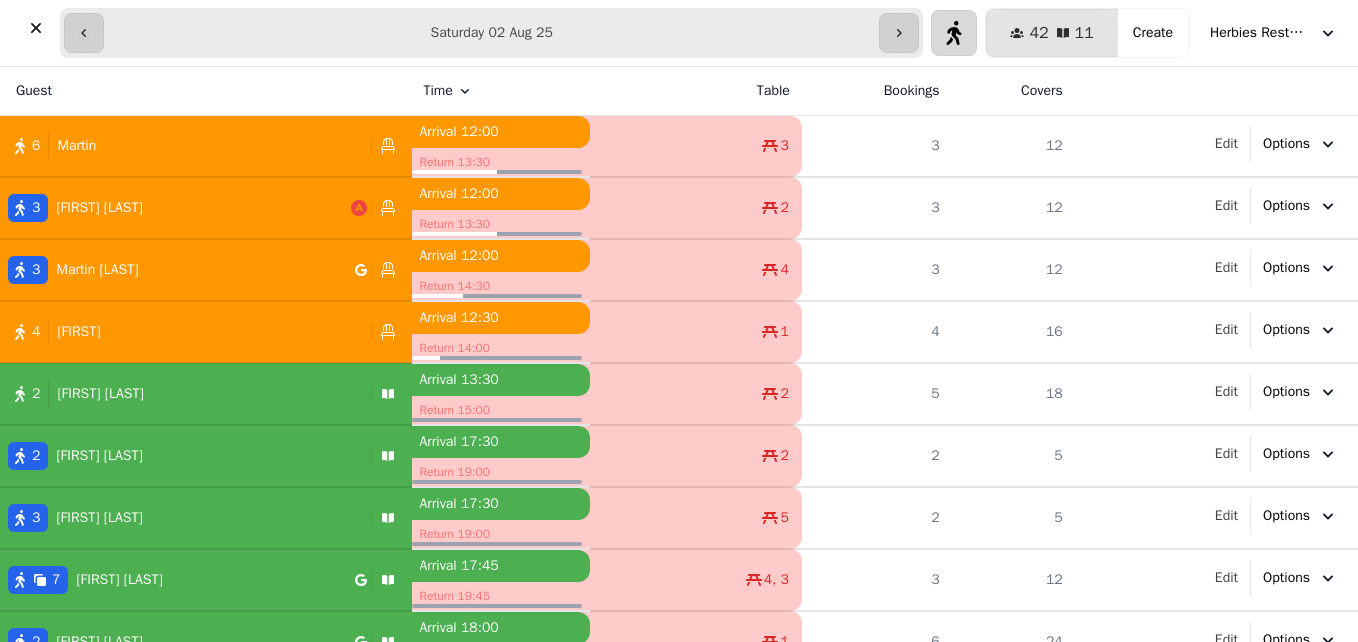 click 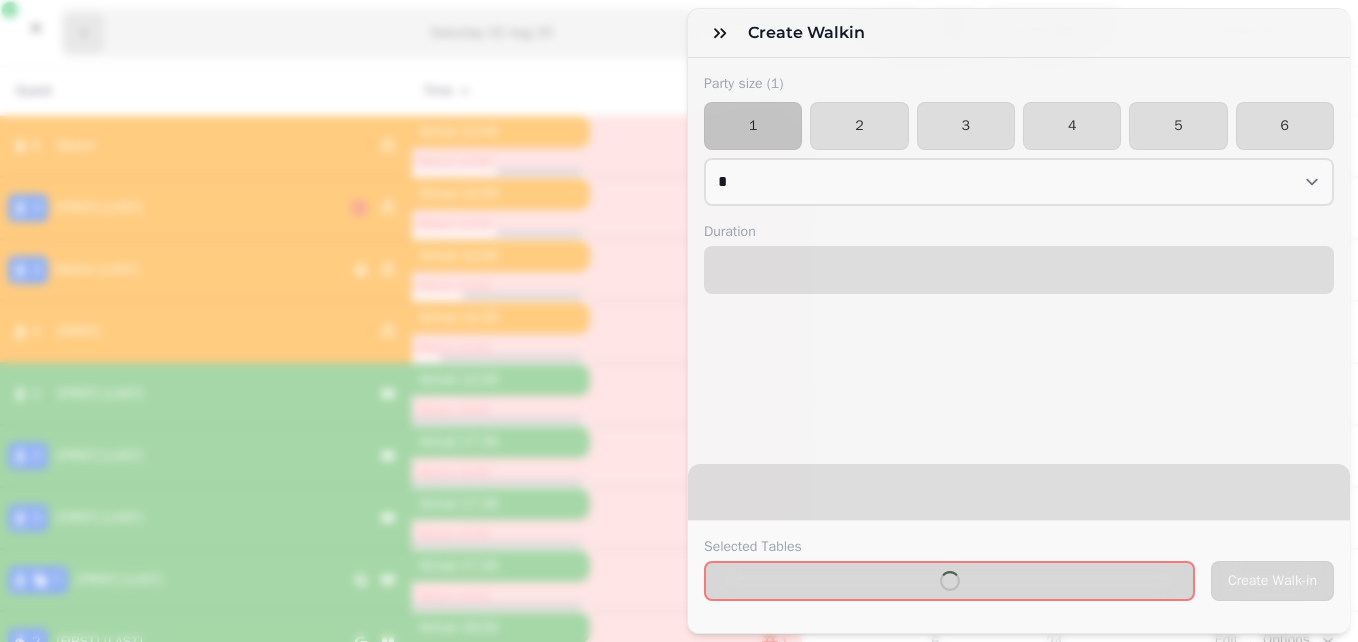 select on "****" 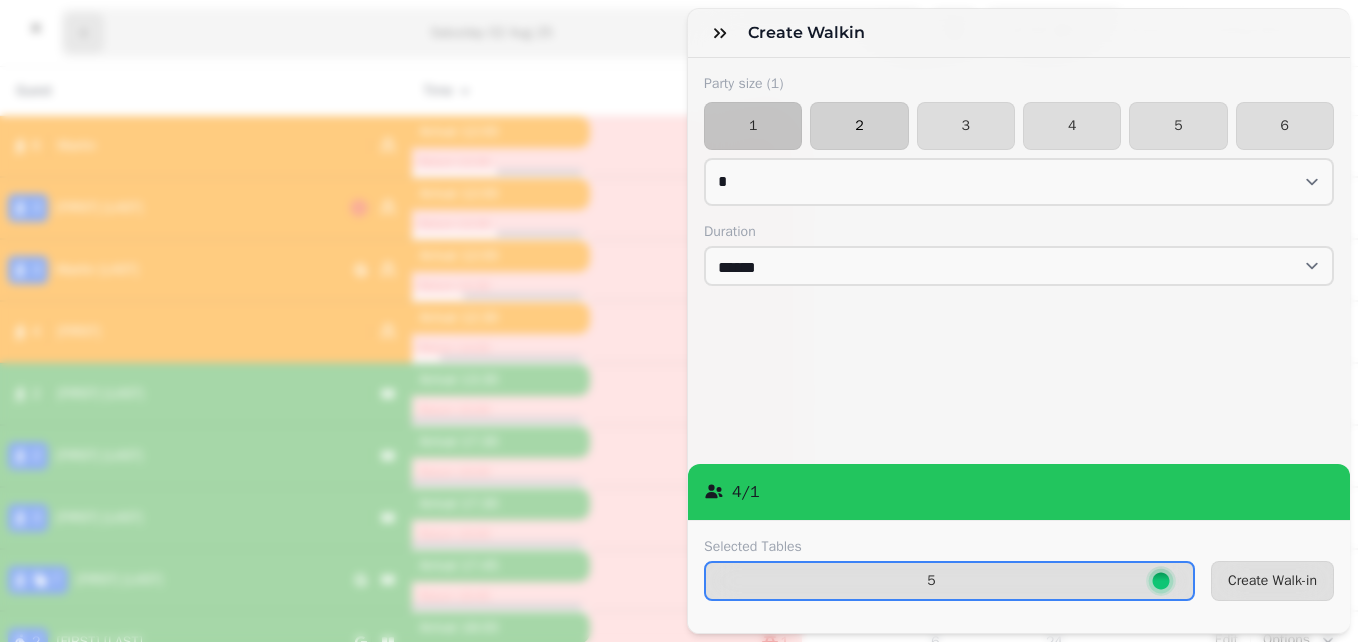 click on "2" at bounding box center [859, 126] 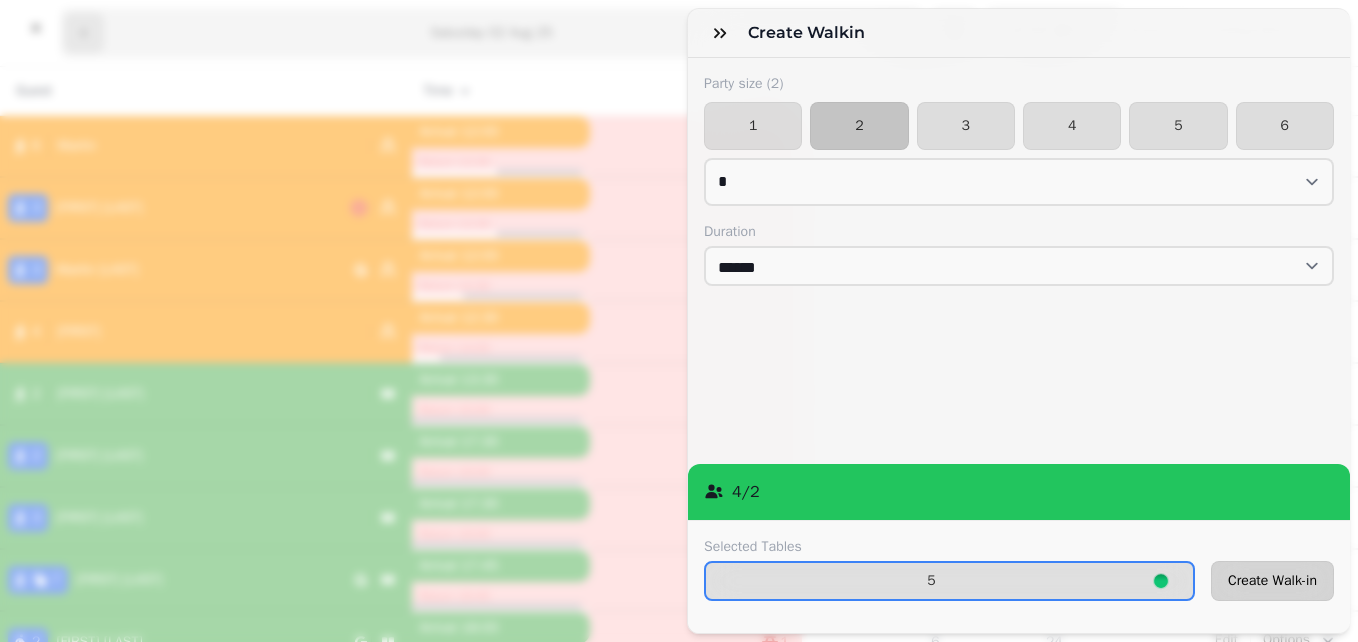 click on "Create Walk-in" at bounding box center [1272, 581] 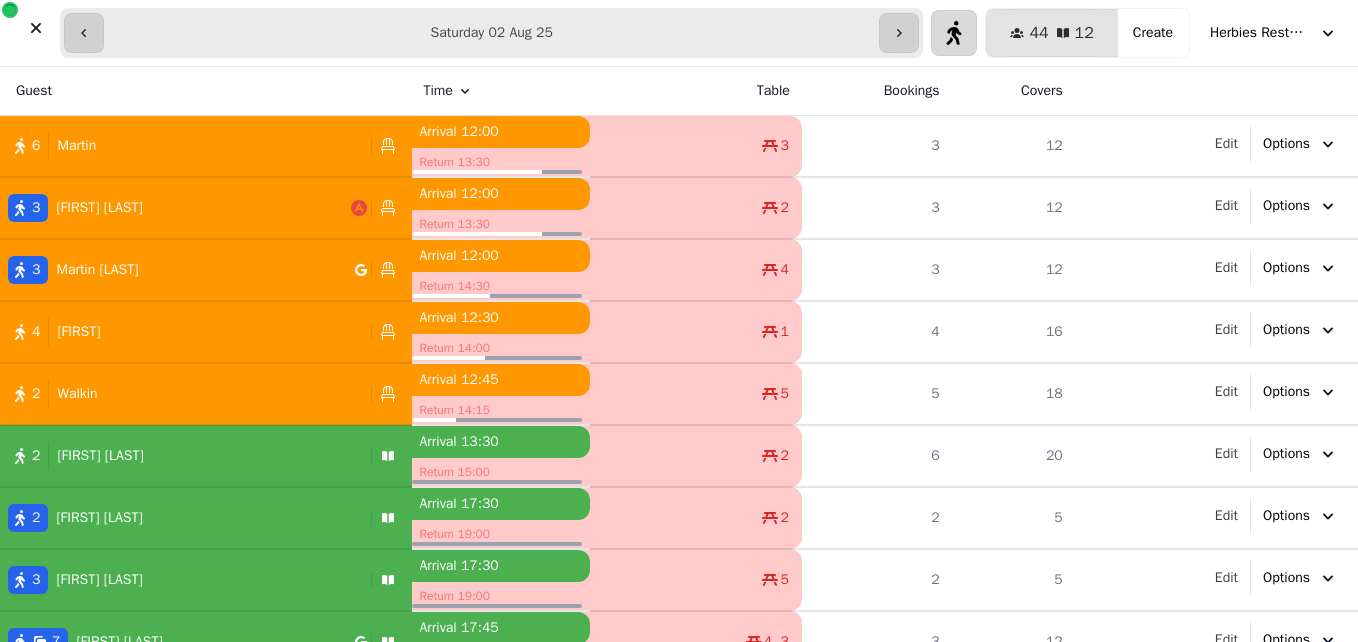 click at bounding box center (954, 33) 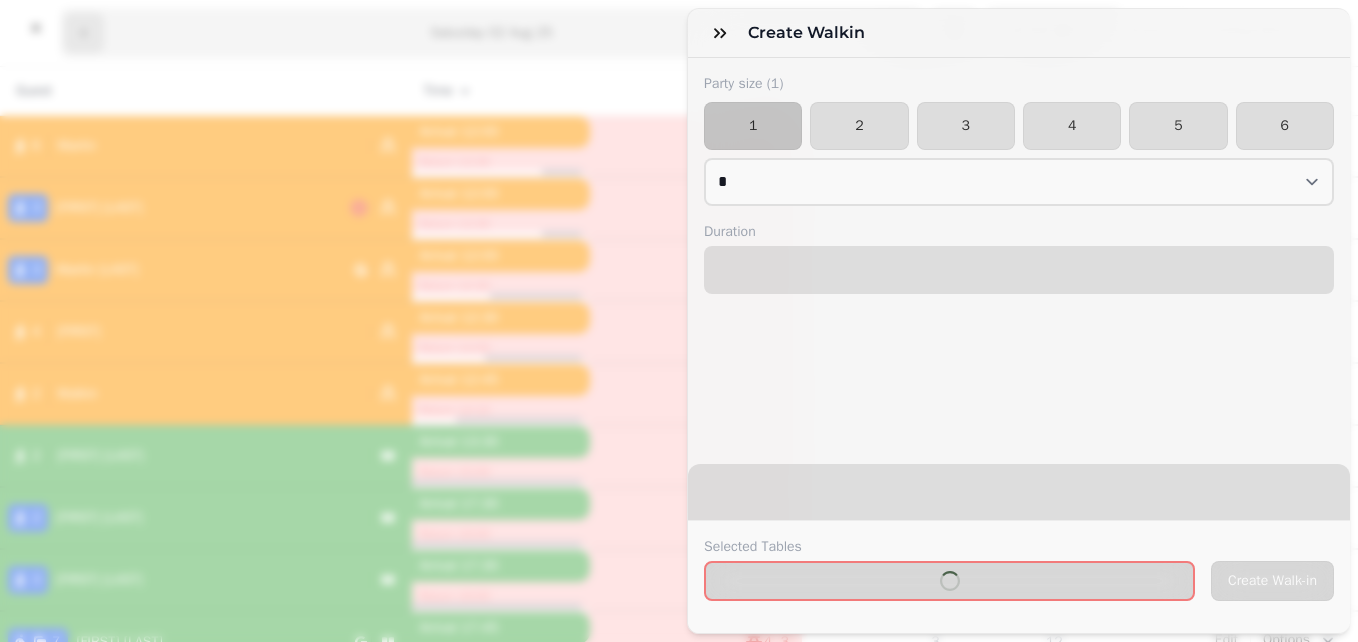 select on "****" 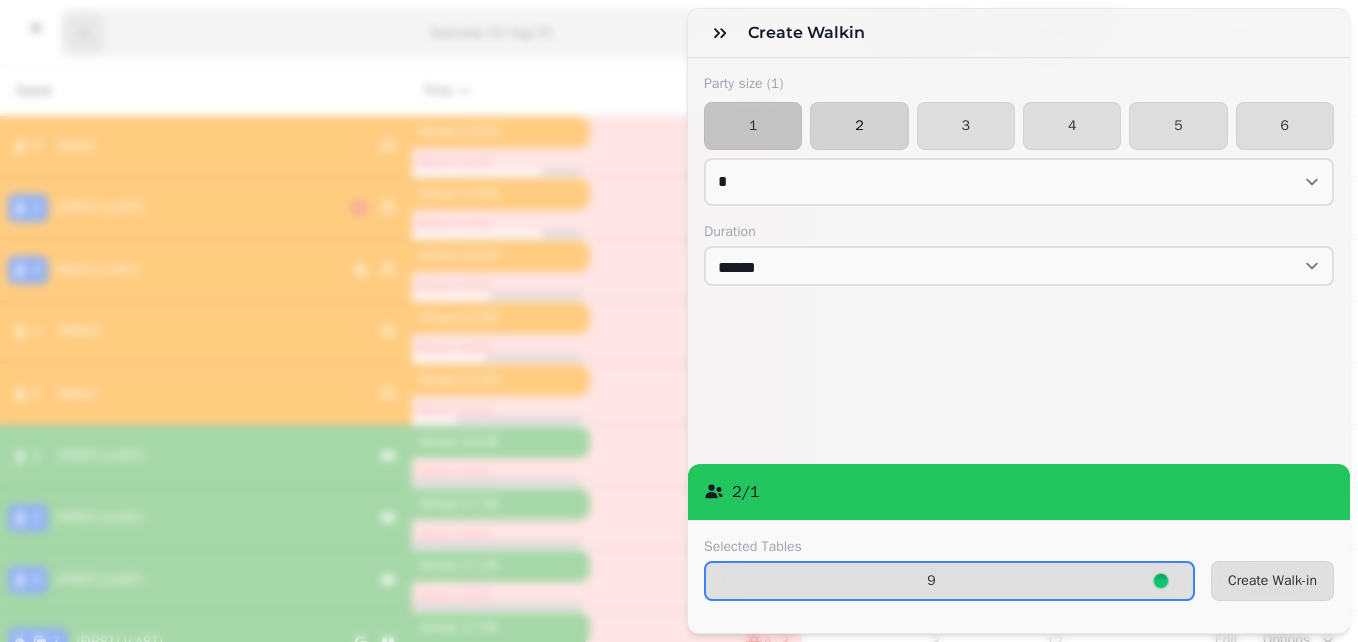 click on "2" at bounding box center (859, 126) 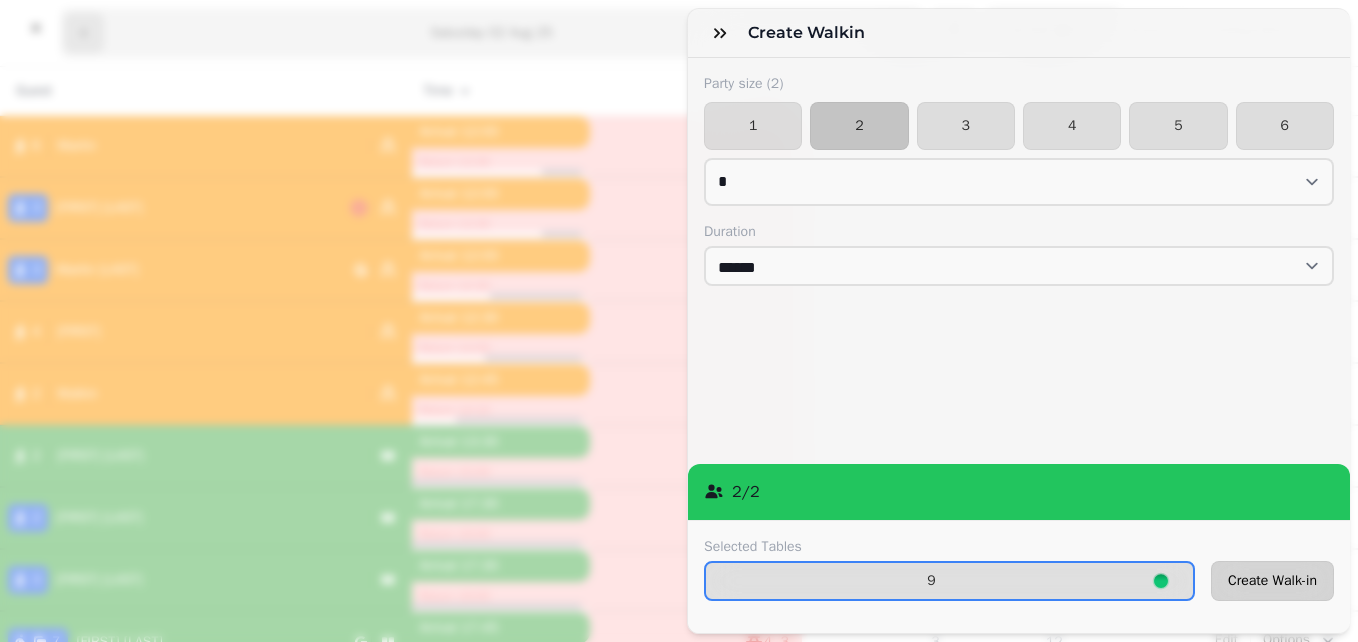 click on "Create Walk-in" at bounding box center (1272, 581) 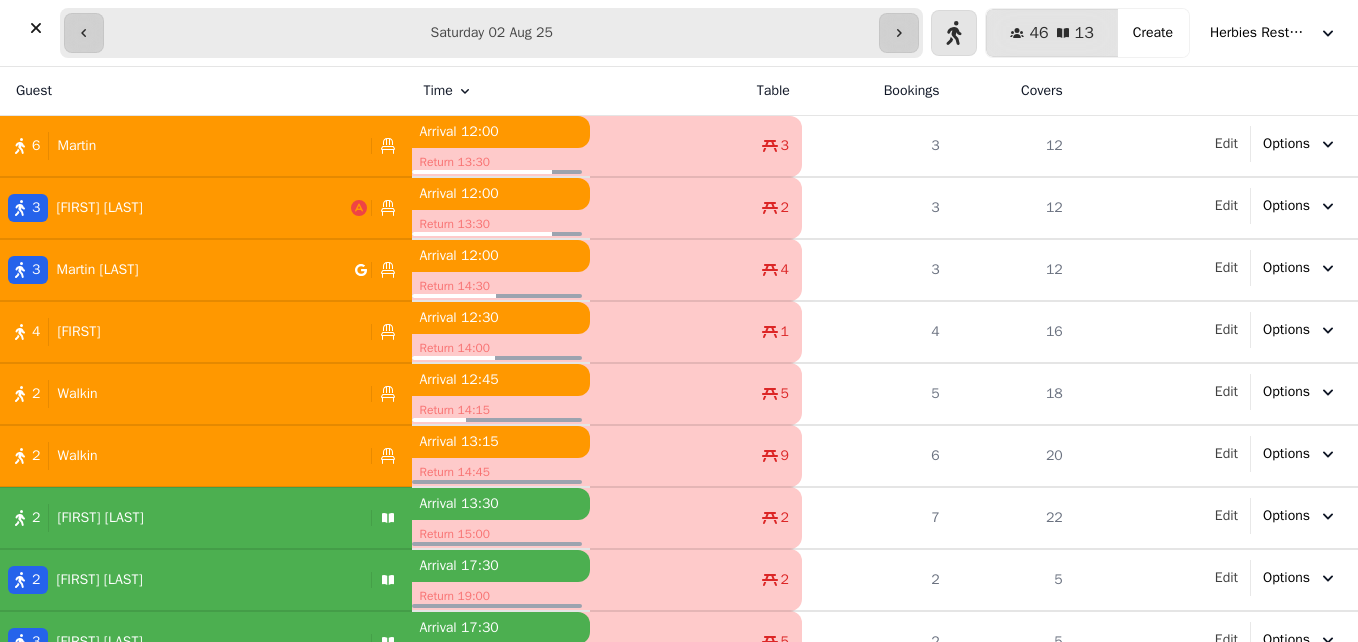 type 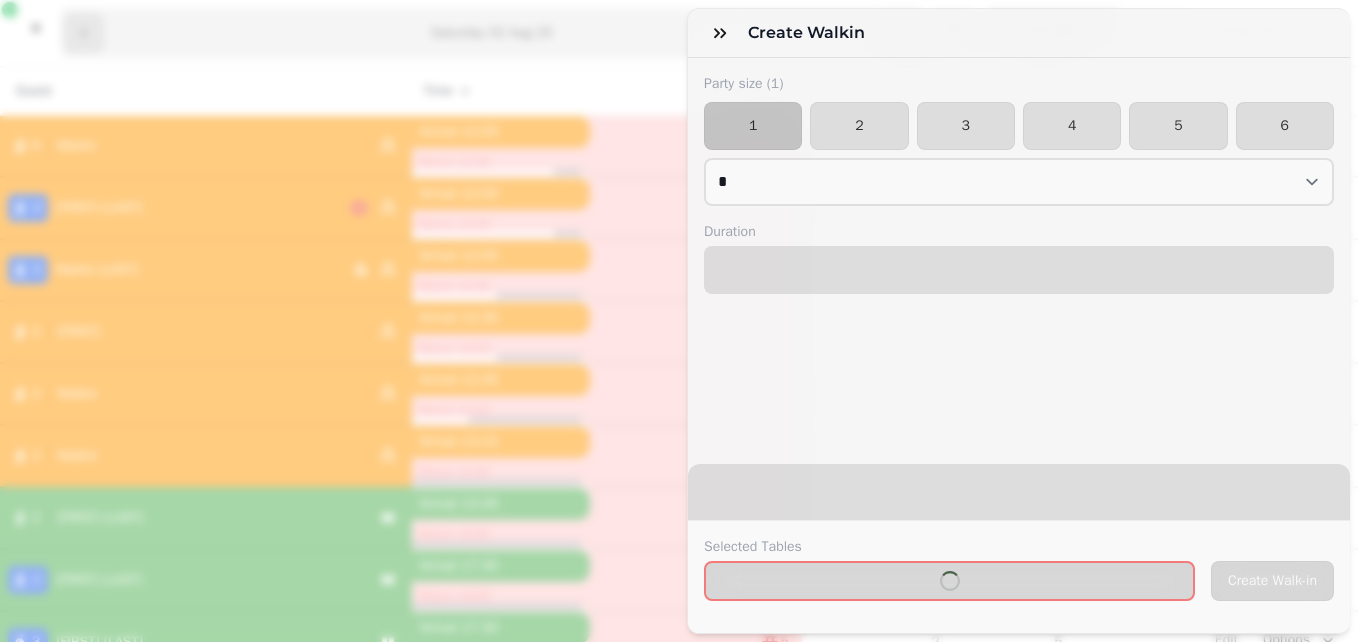 select on "****" 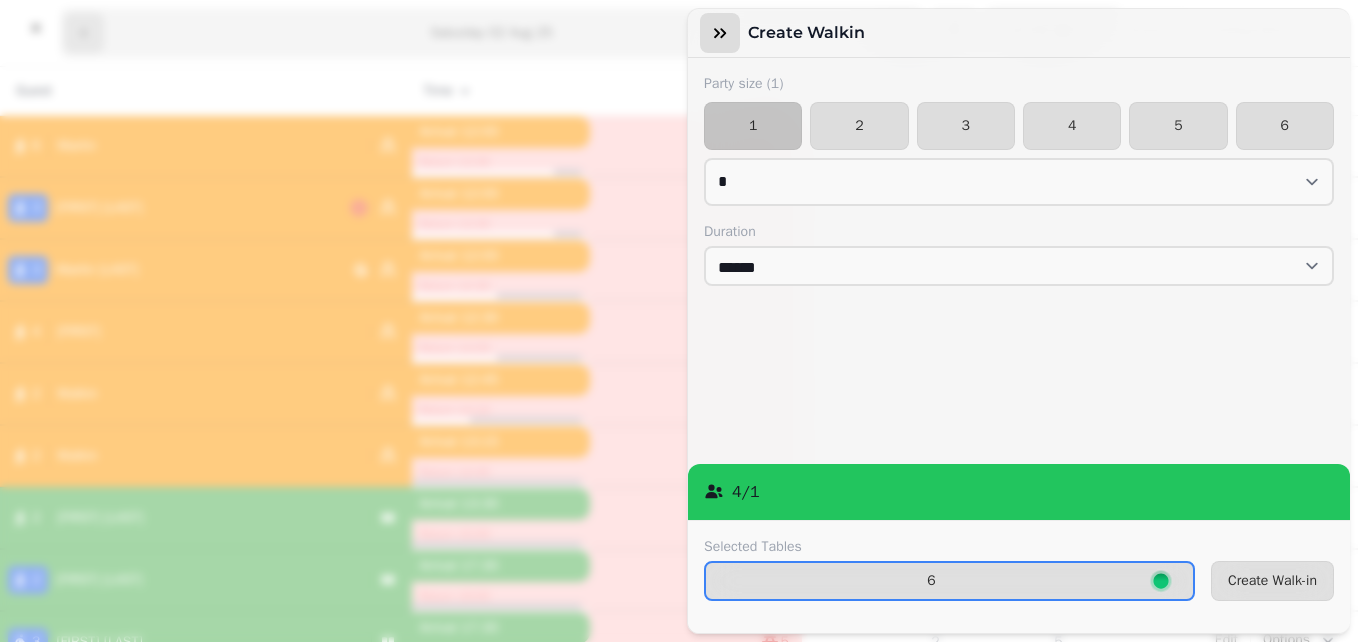 click at bounding box center (720, 33) 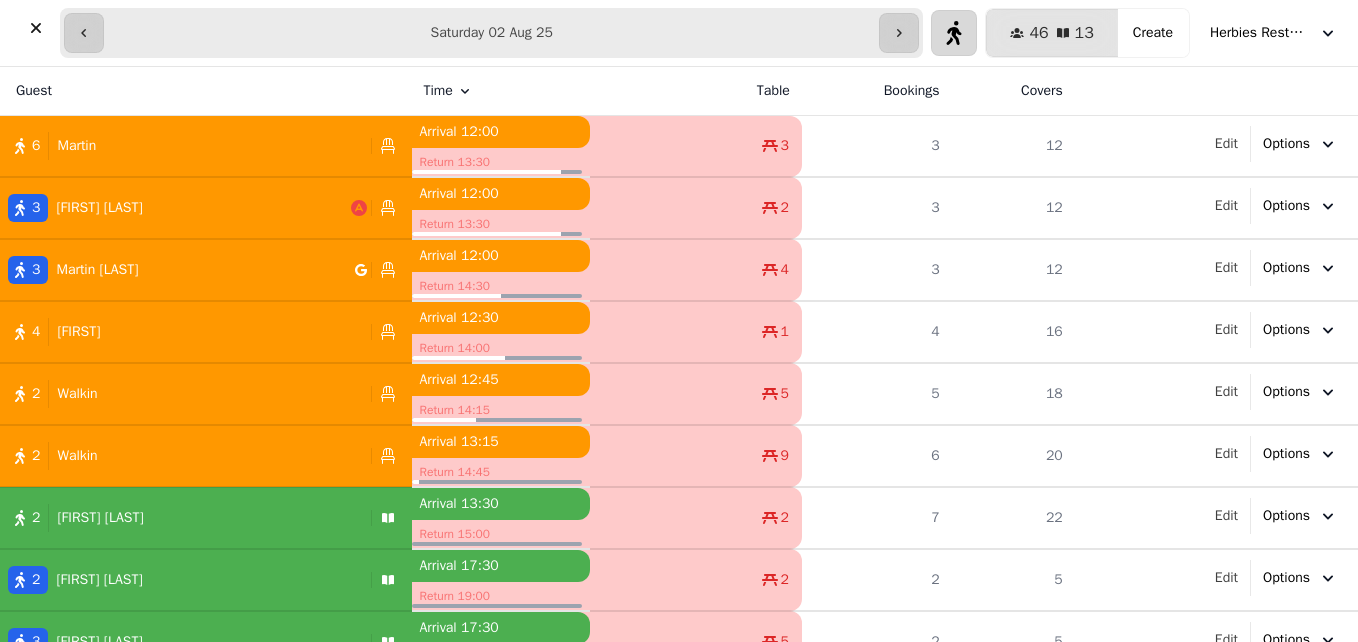 click 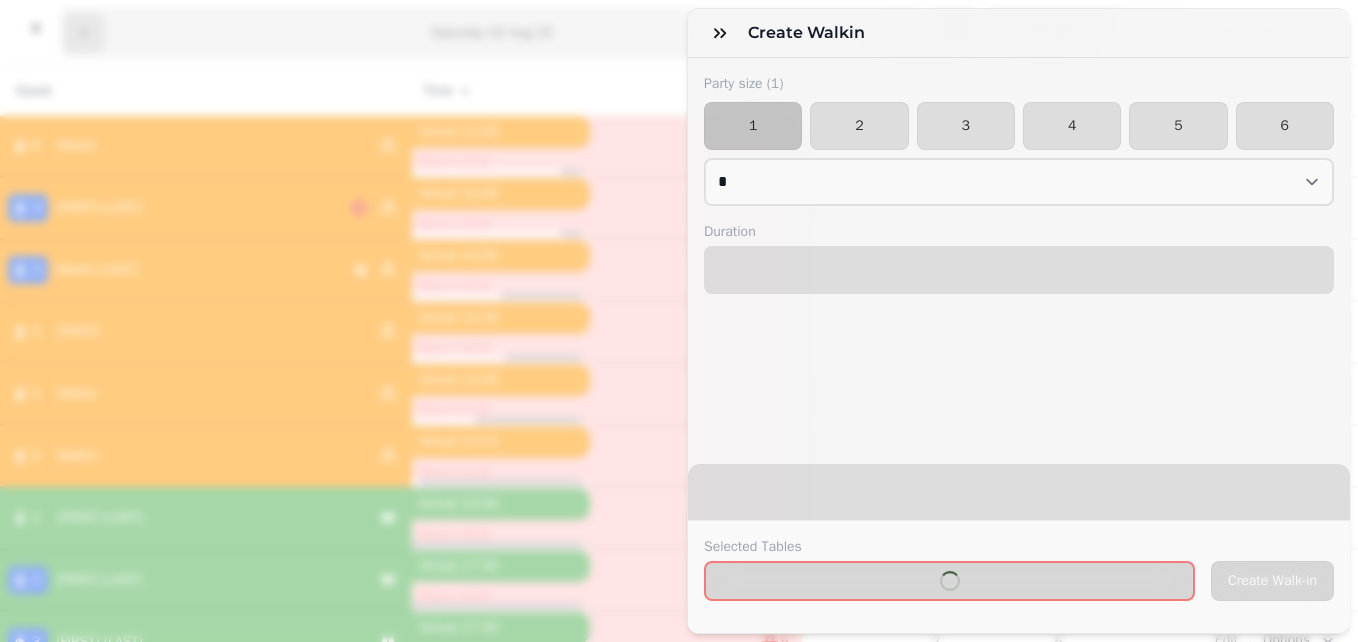 select on "****" 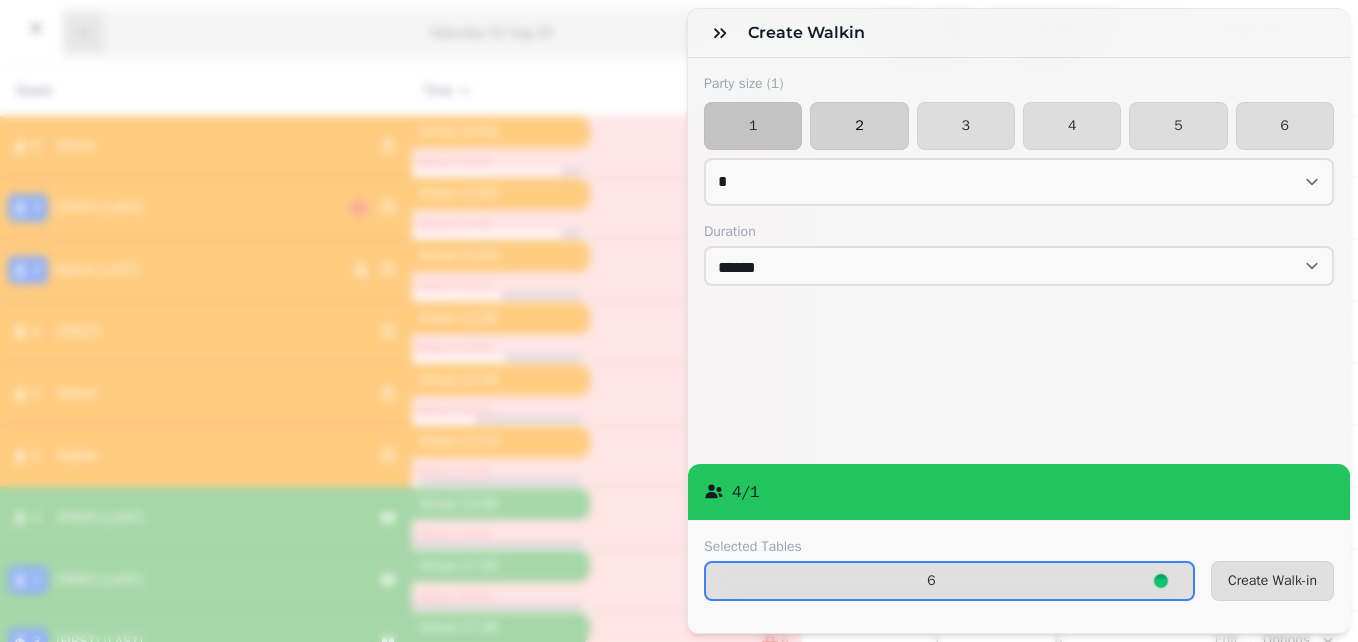 click on "2" at bounding box center (859, 126) 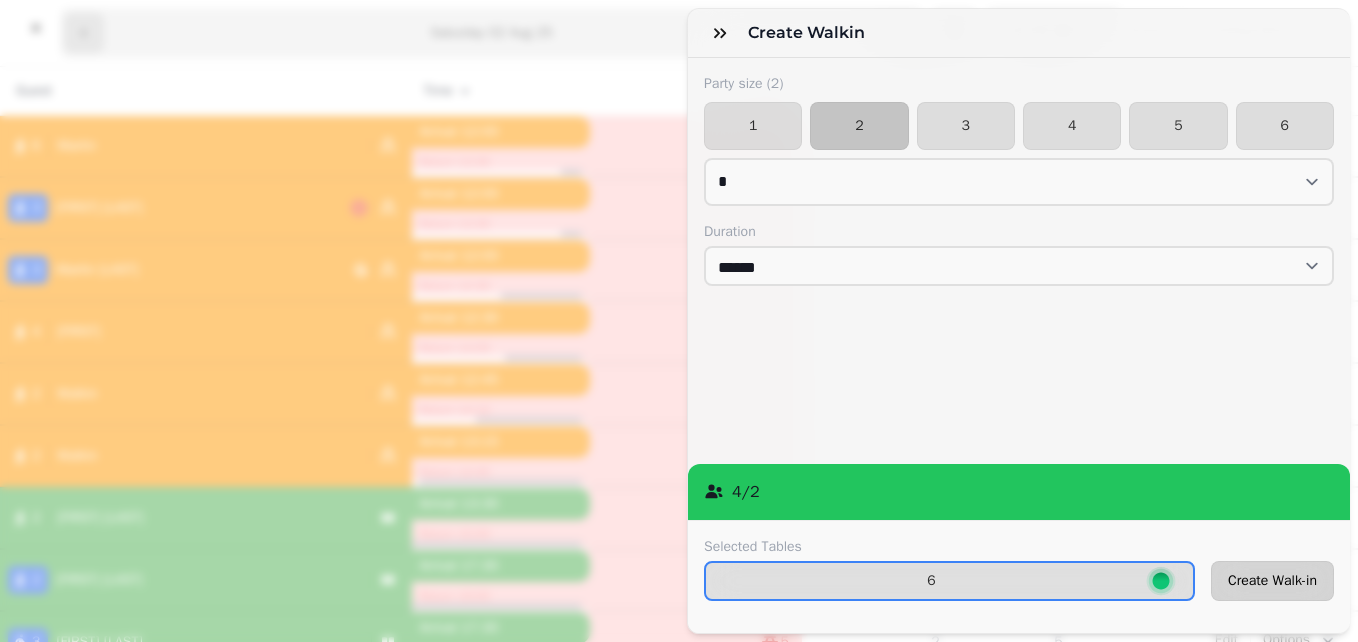 click on "Create Walk-in" at bounding box center (1272, 581) 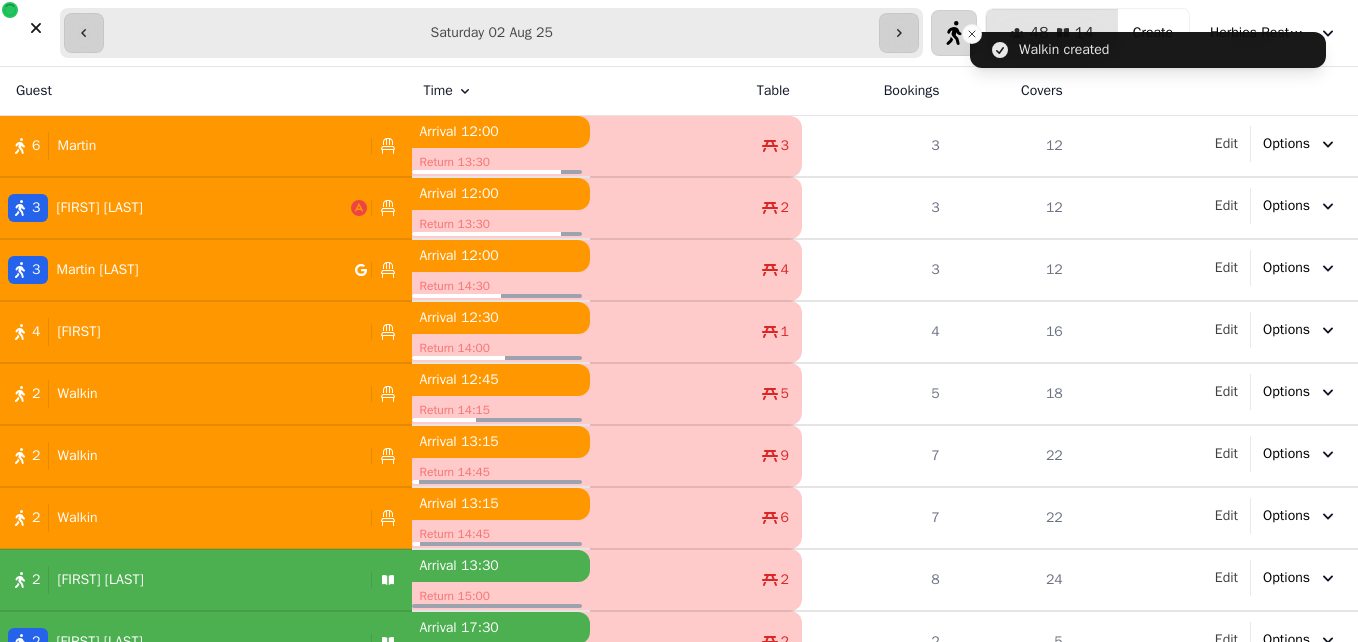 click on "**********" at bounding box center (491, 33) 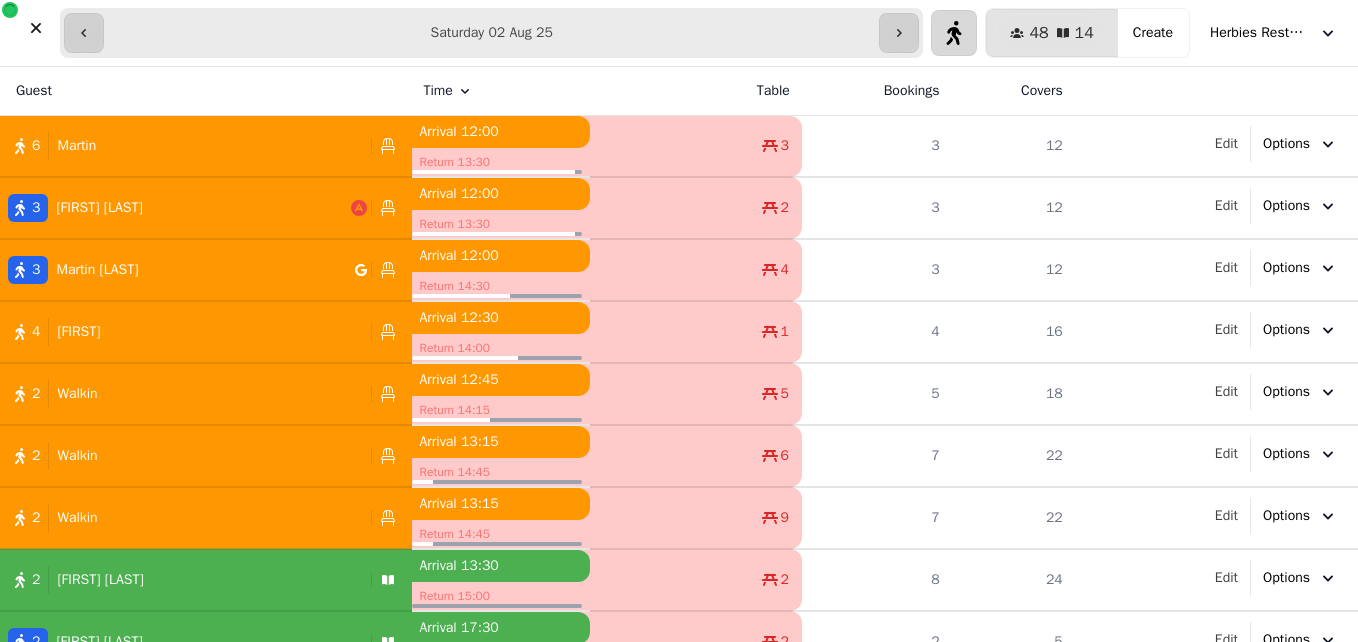 click on "2 George   Dellipiani" at bounding box center (181, 580) 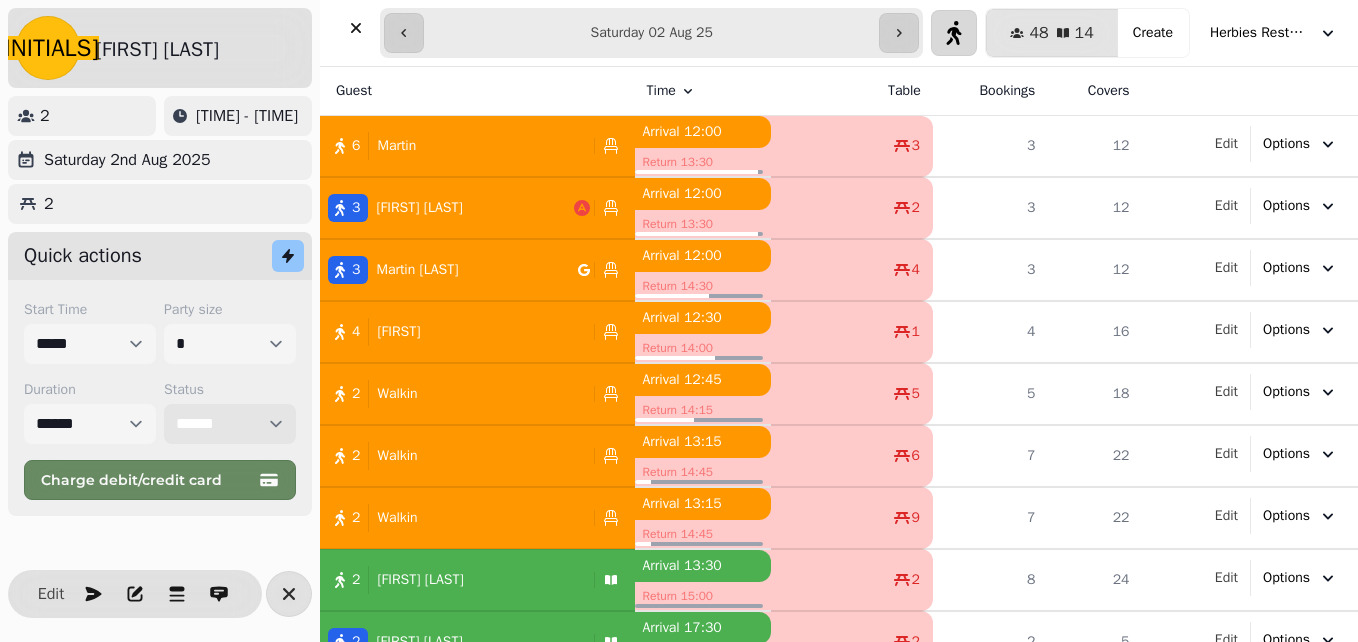 click on "**********" at bounding box center (230, 424) 